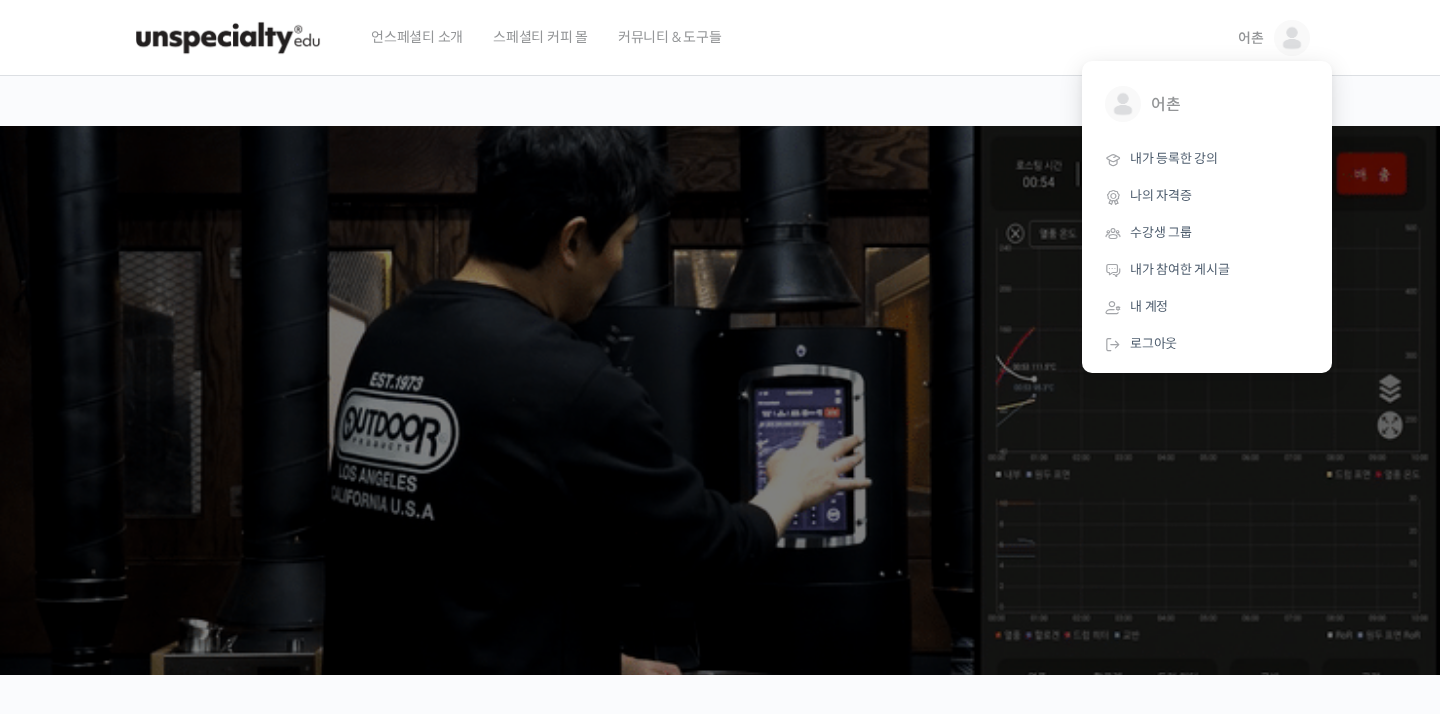 scroll, scrollTop: 0, scrollLeft: 0, axis: both 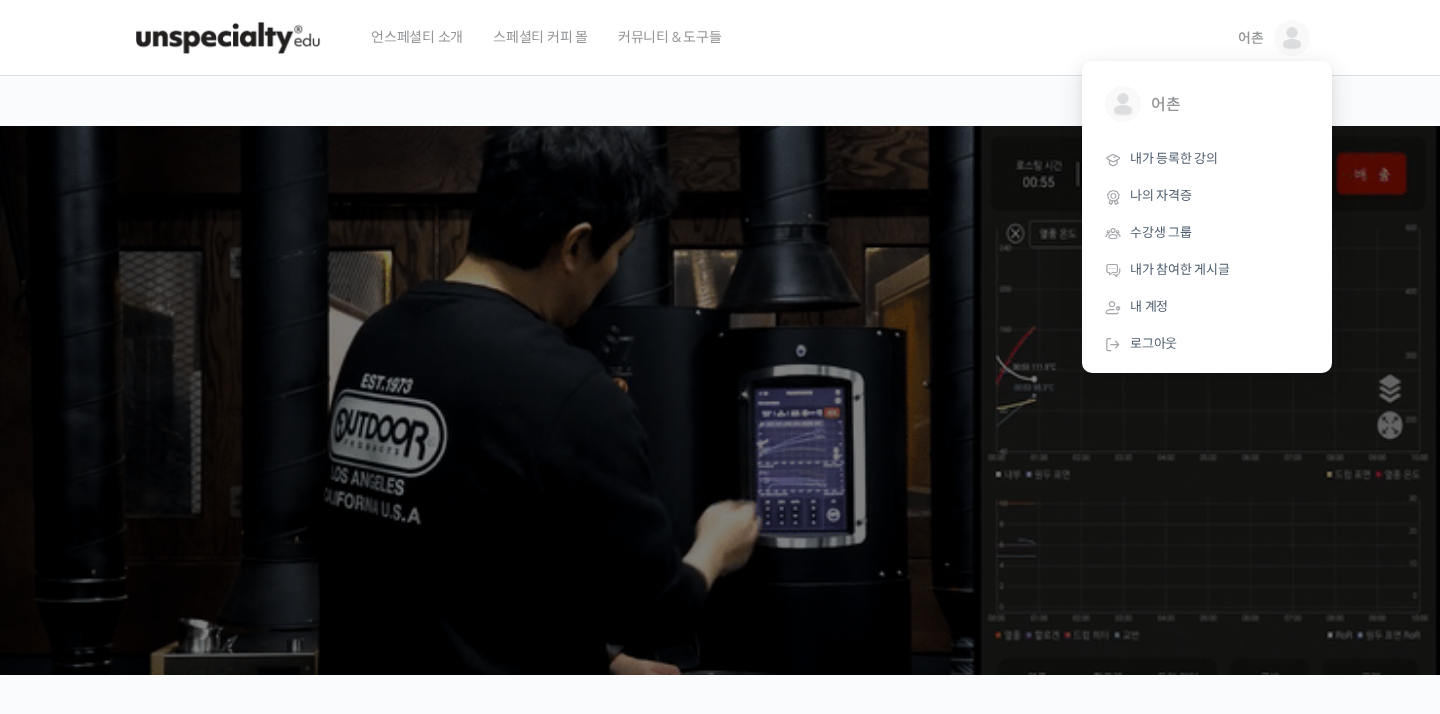 click on "로그아웃" at bounding box center (1153, 343) 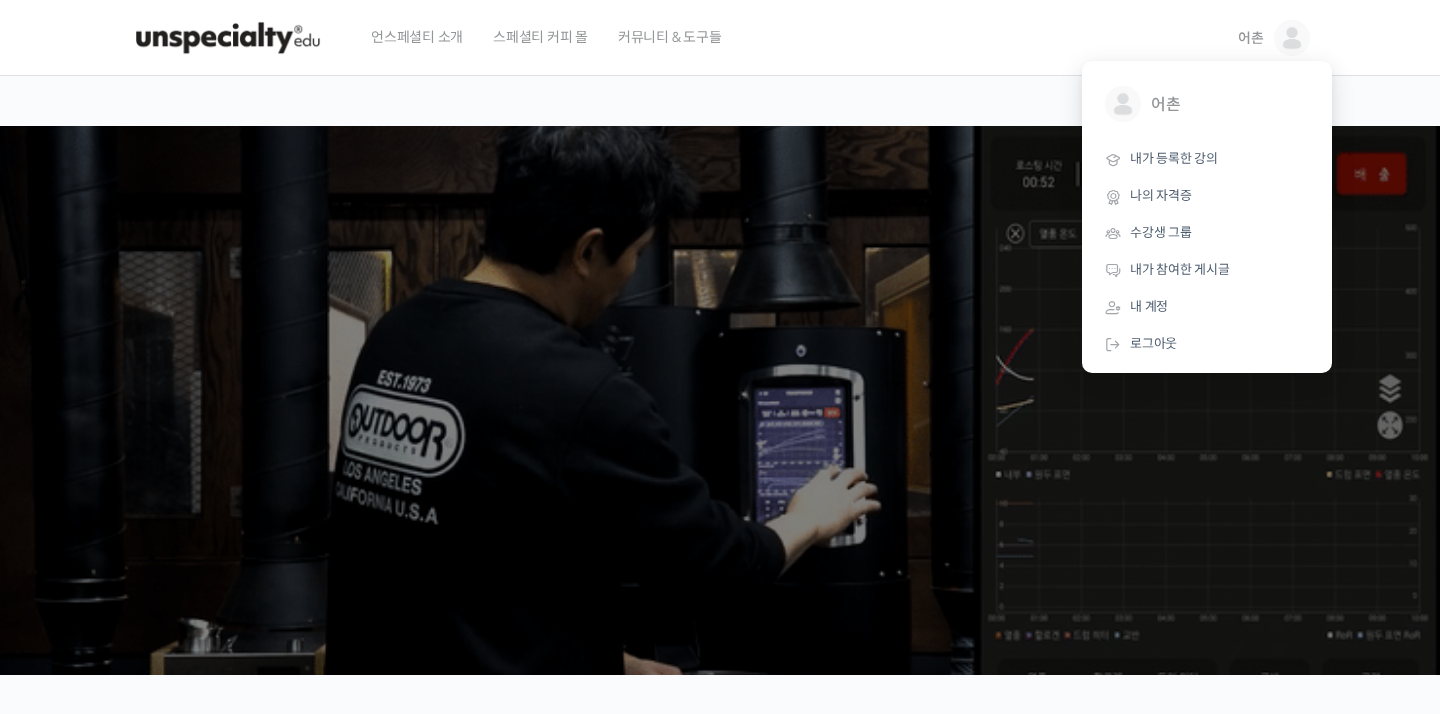 scroll, scrollTop: 0, scrollLeft: 0, axis: both 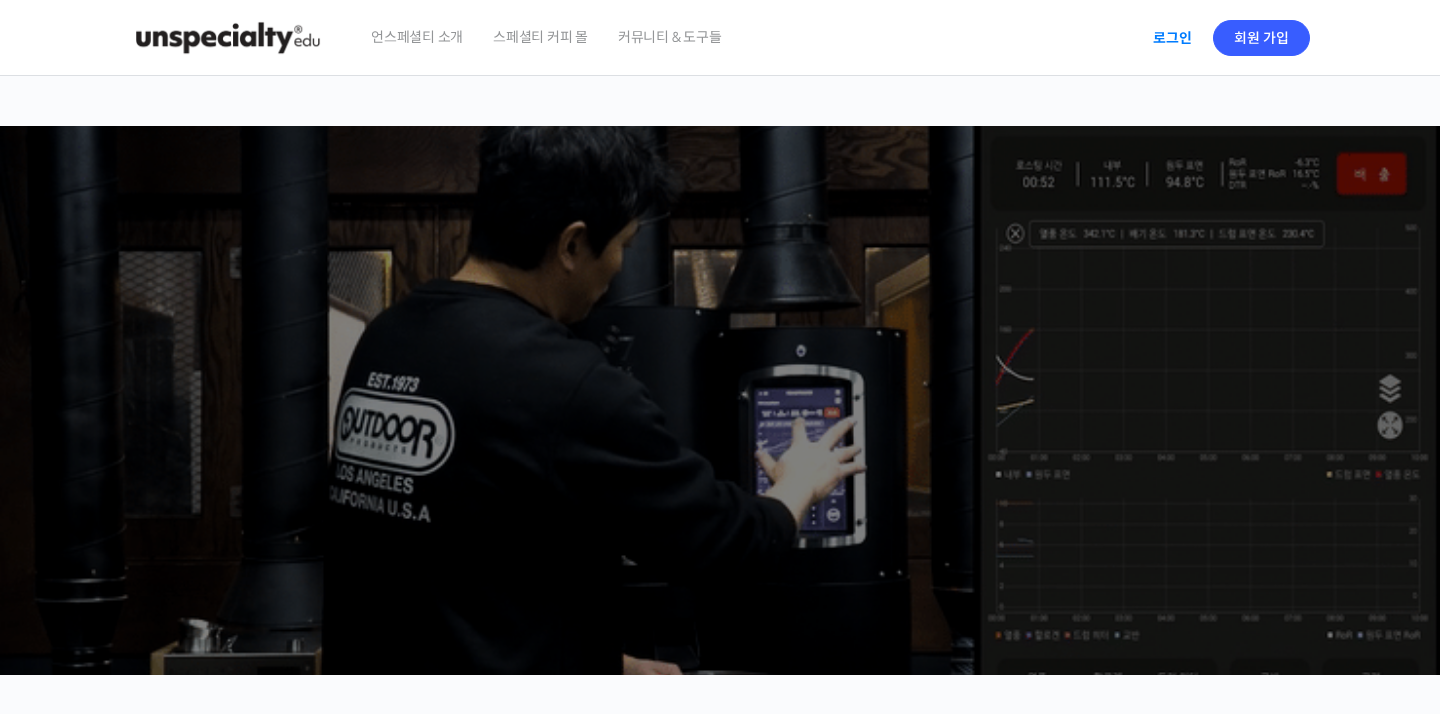 click on "로그인" at bounding box center (1172, 38) 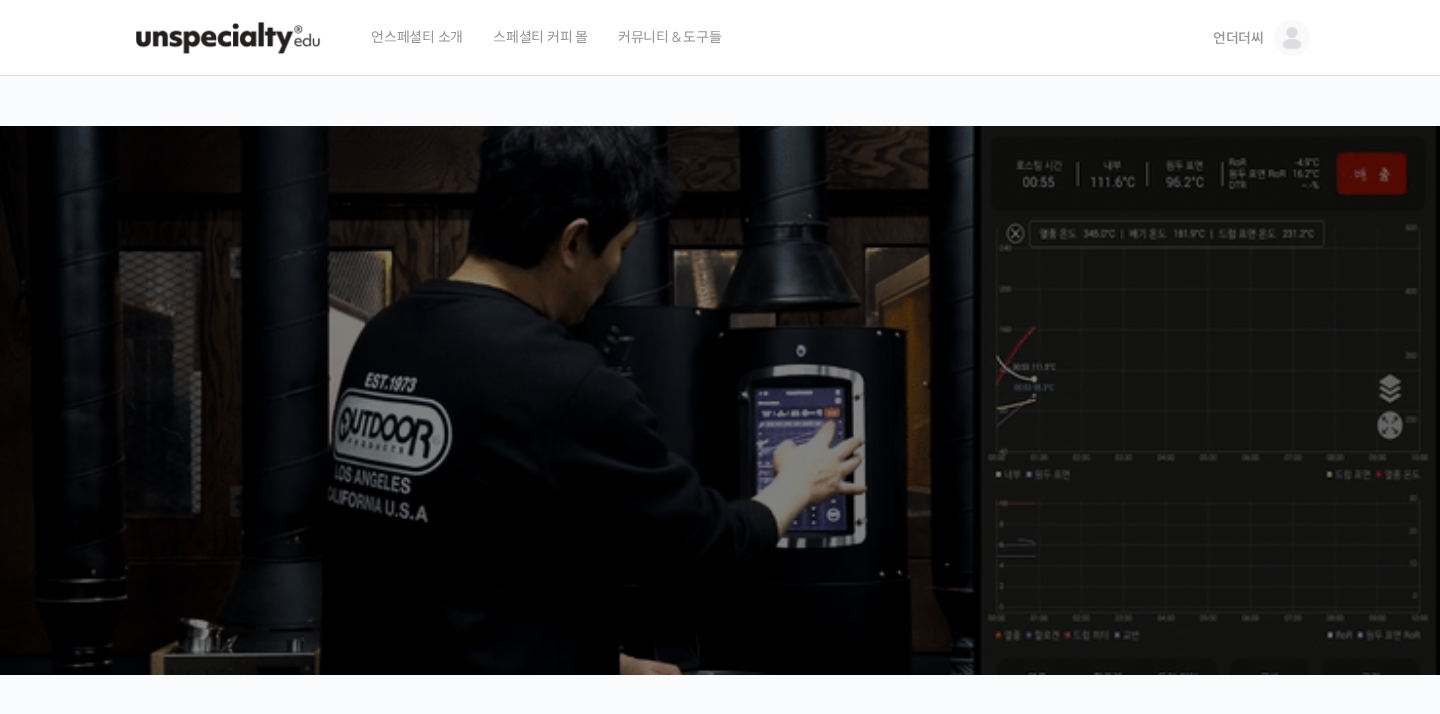 scroll, scrollTop: 0, scrollLeft: 0, axis: both 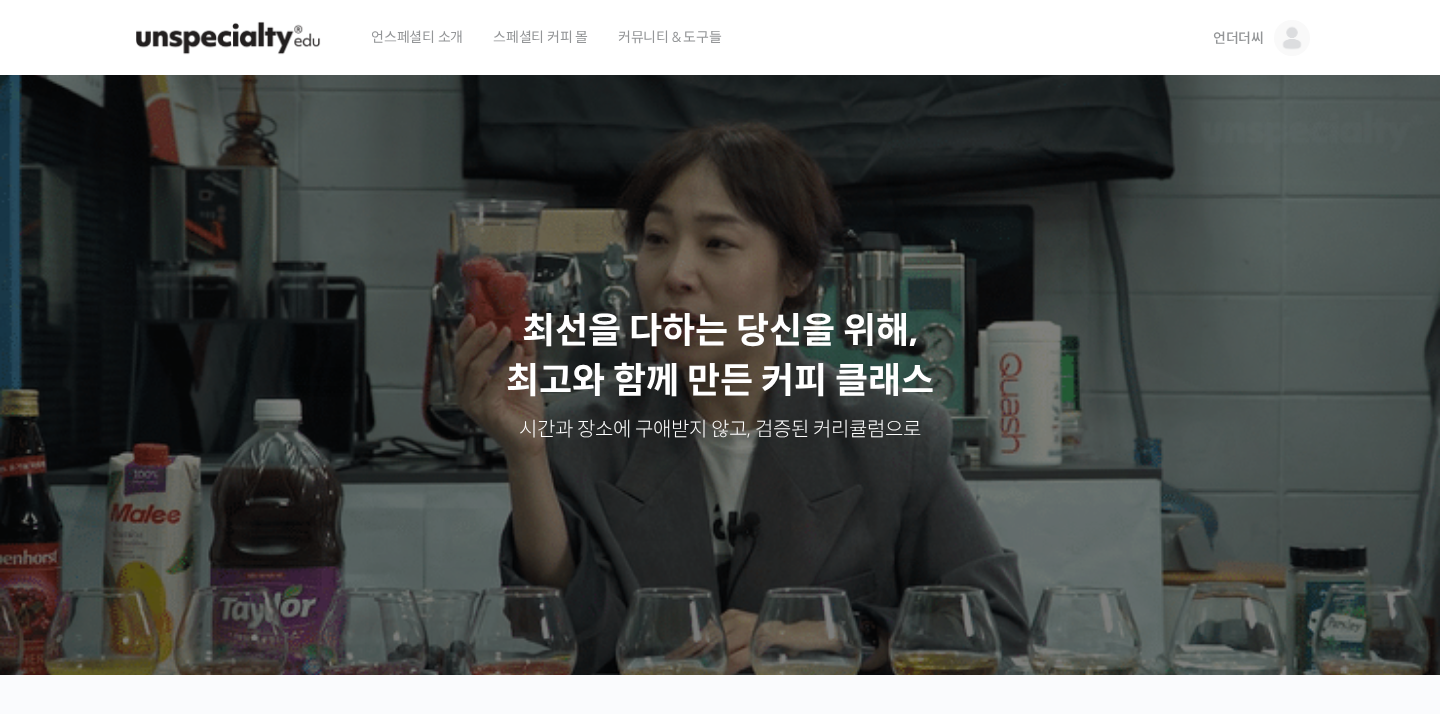 click on "언스페셜티 소개
스페셜티 커피 몰
커뮤니티 & 도구들" at bounding box center [773, 38] 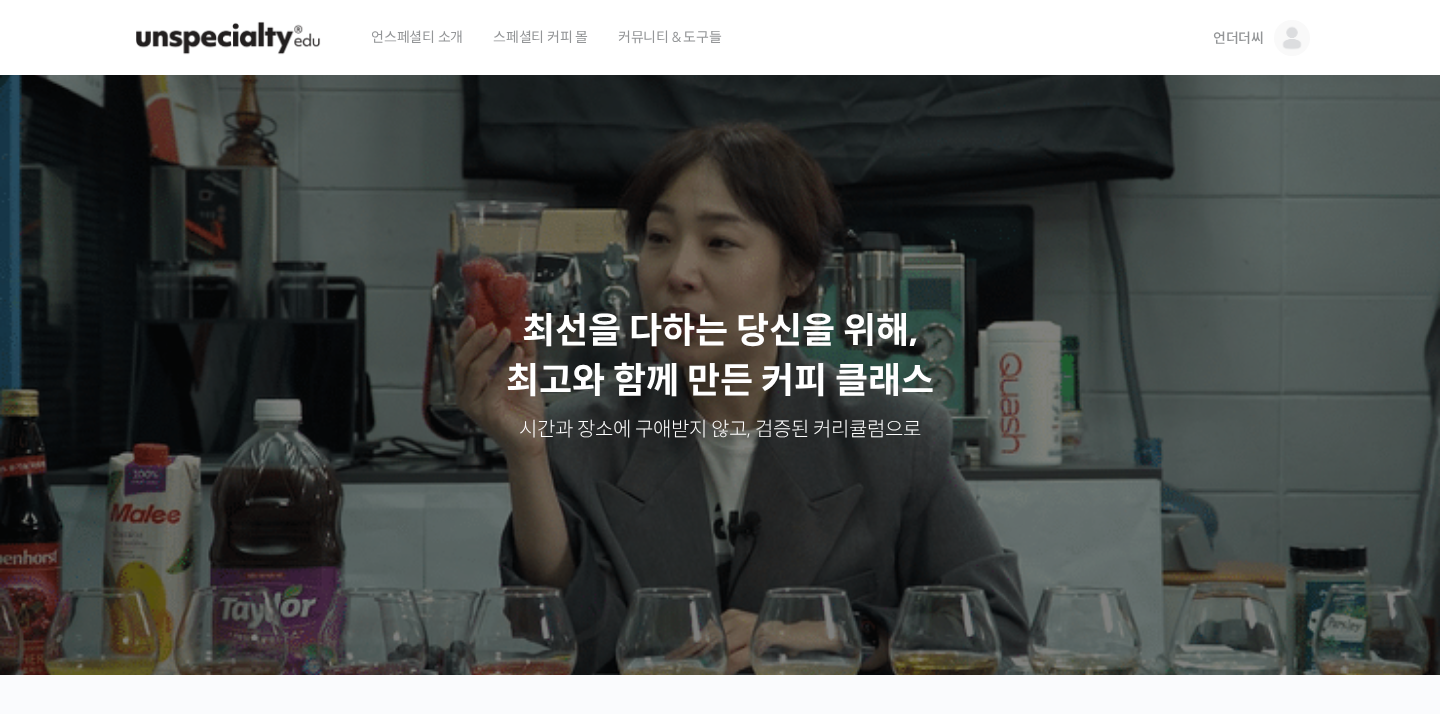 click on "언더더씨" at bounding box center (1238, 38) 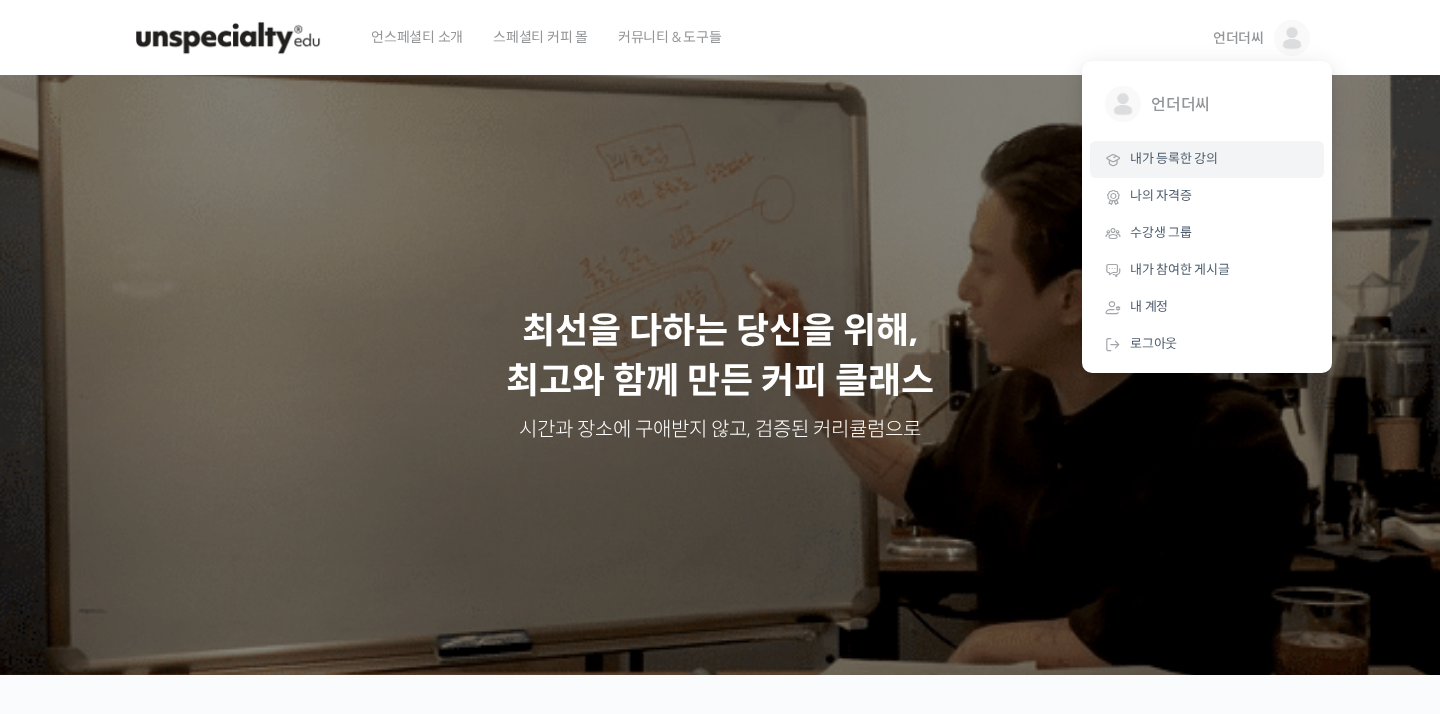 click on "내가 등록한 강의" at bounding box center (1174, 158) 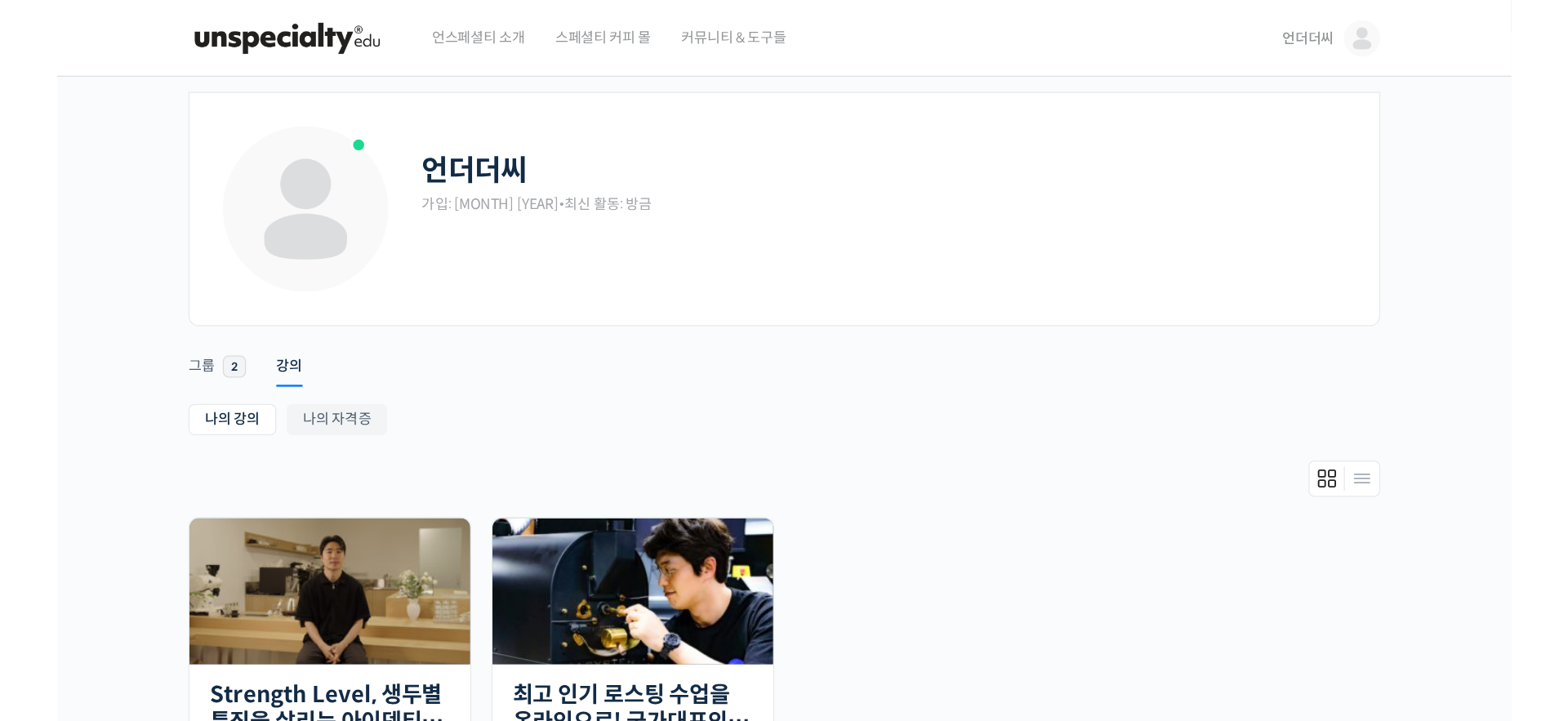 scroll, scrollTop: 0, scrollLeft: 0, axis: both 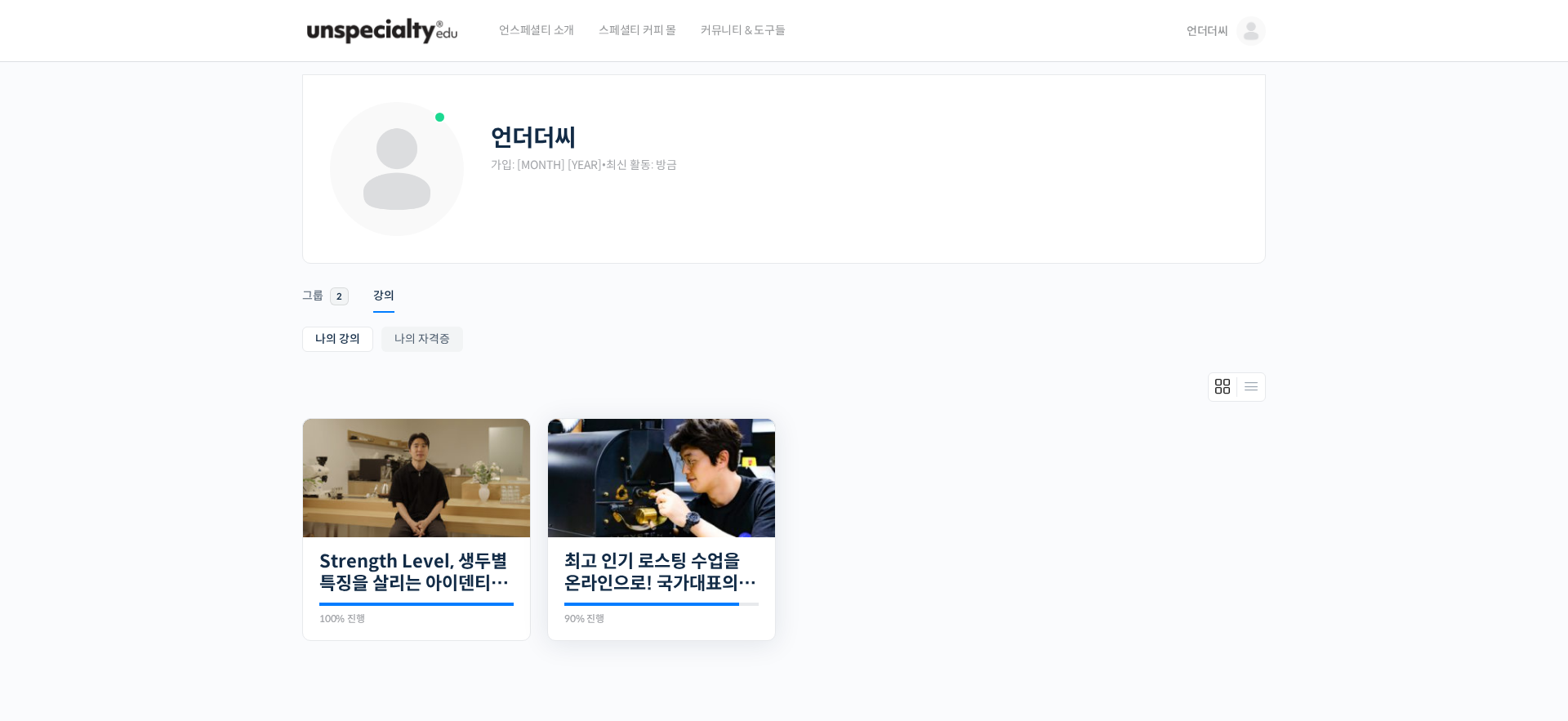 click at bounding box center (662, 478) 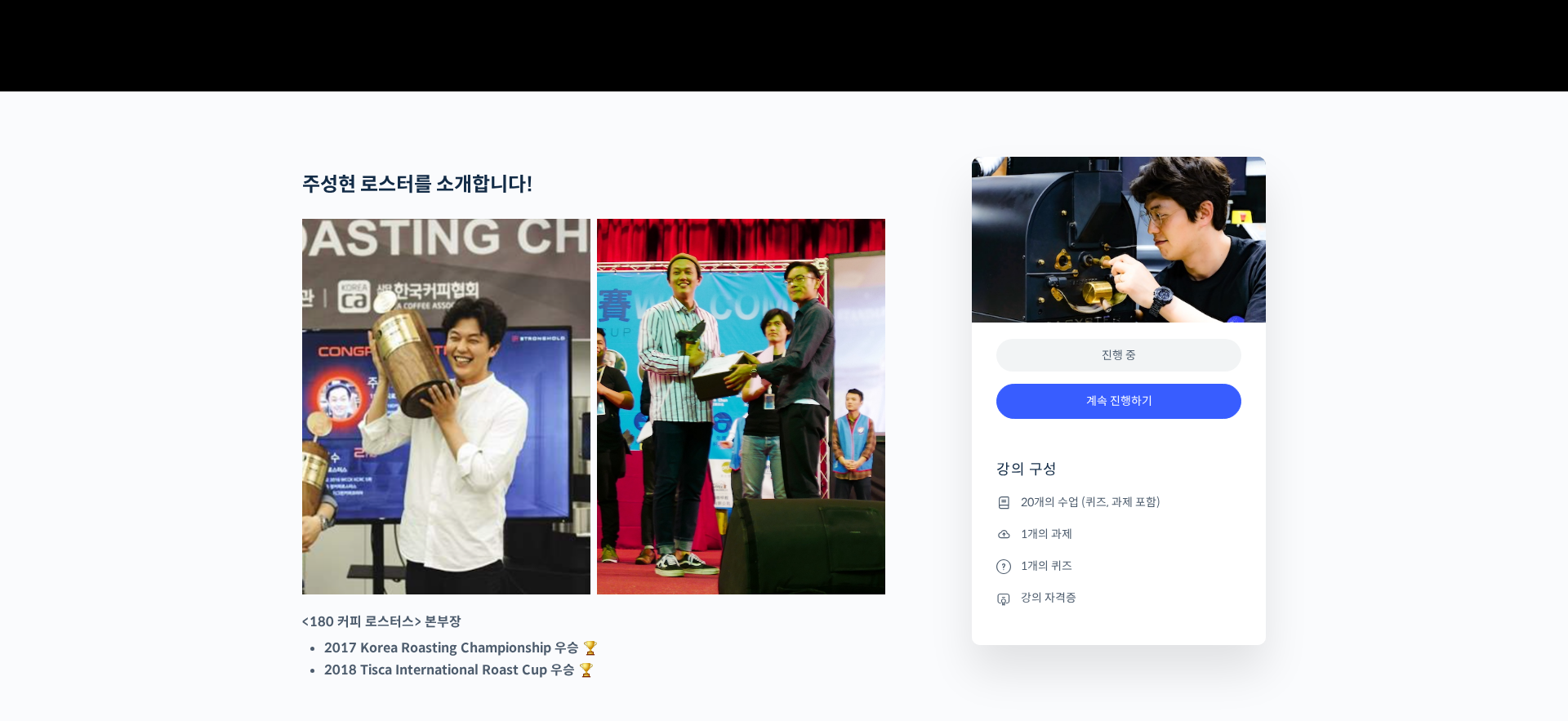 scroll, scrollTop: 544, scrollLeft: 0, axis: vertical 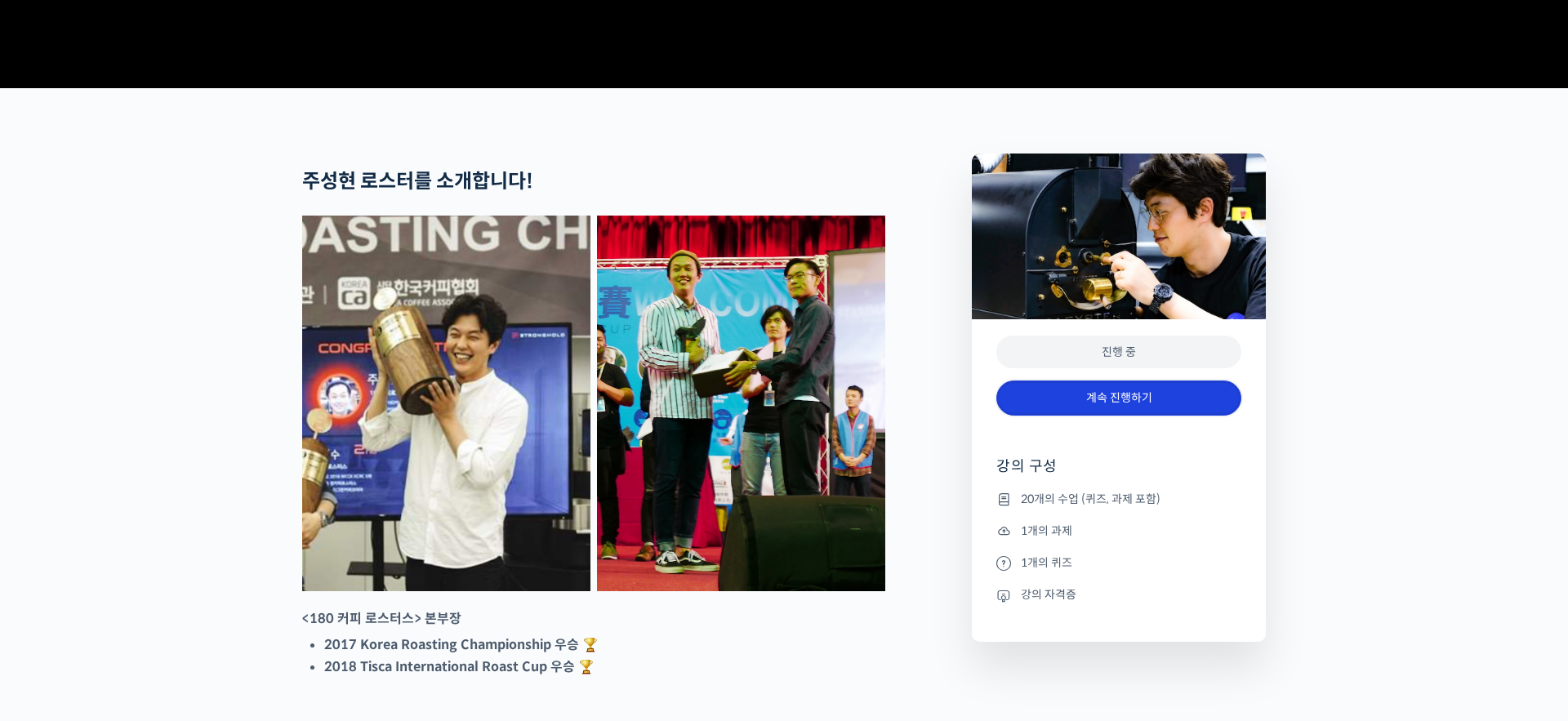 click on "계속 진행하기" at bounding box center (1119, 398) 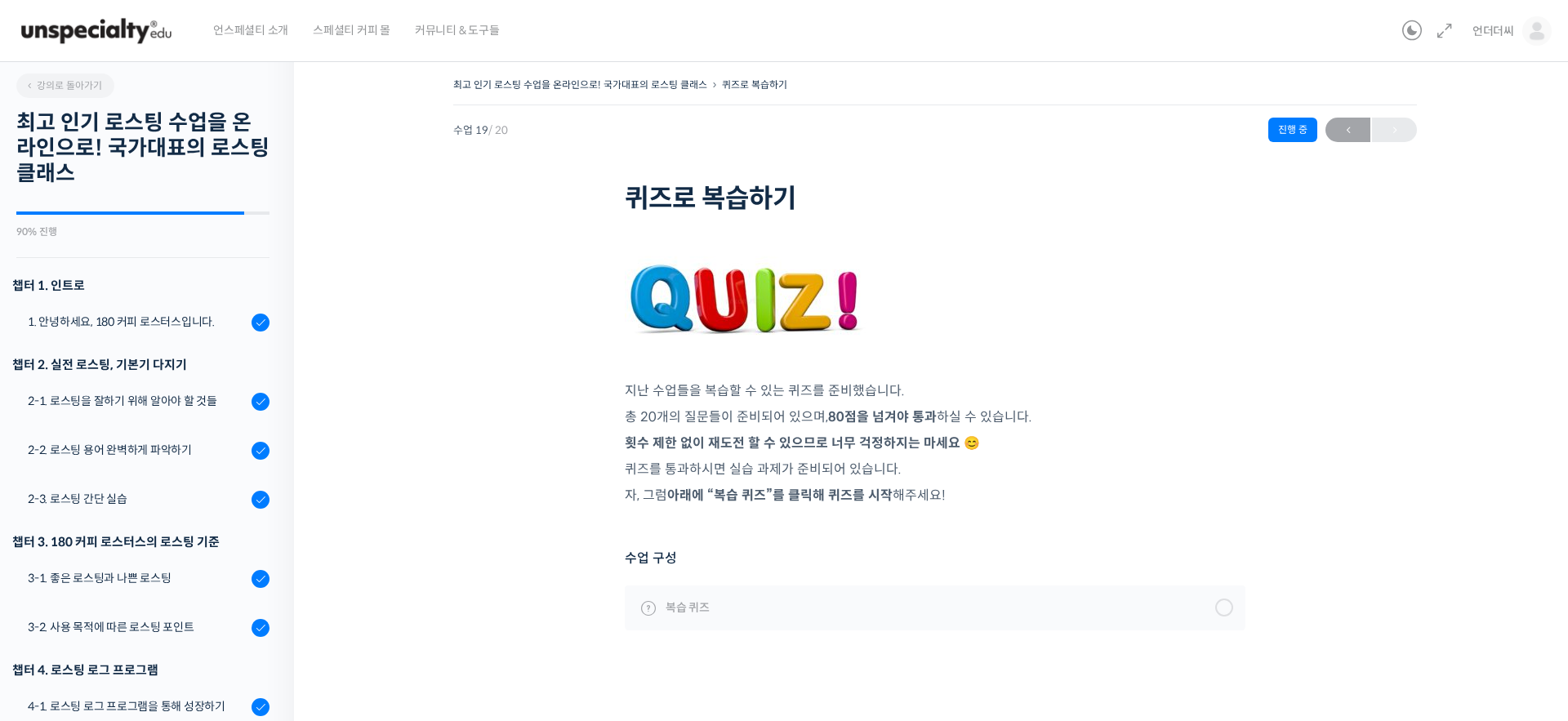 scroll, scrollTop: 0, scrollLeft: 0, axis: both 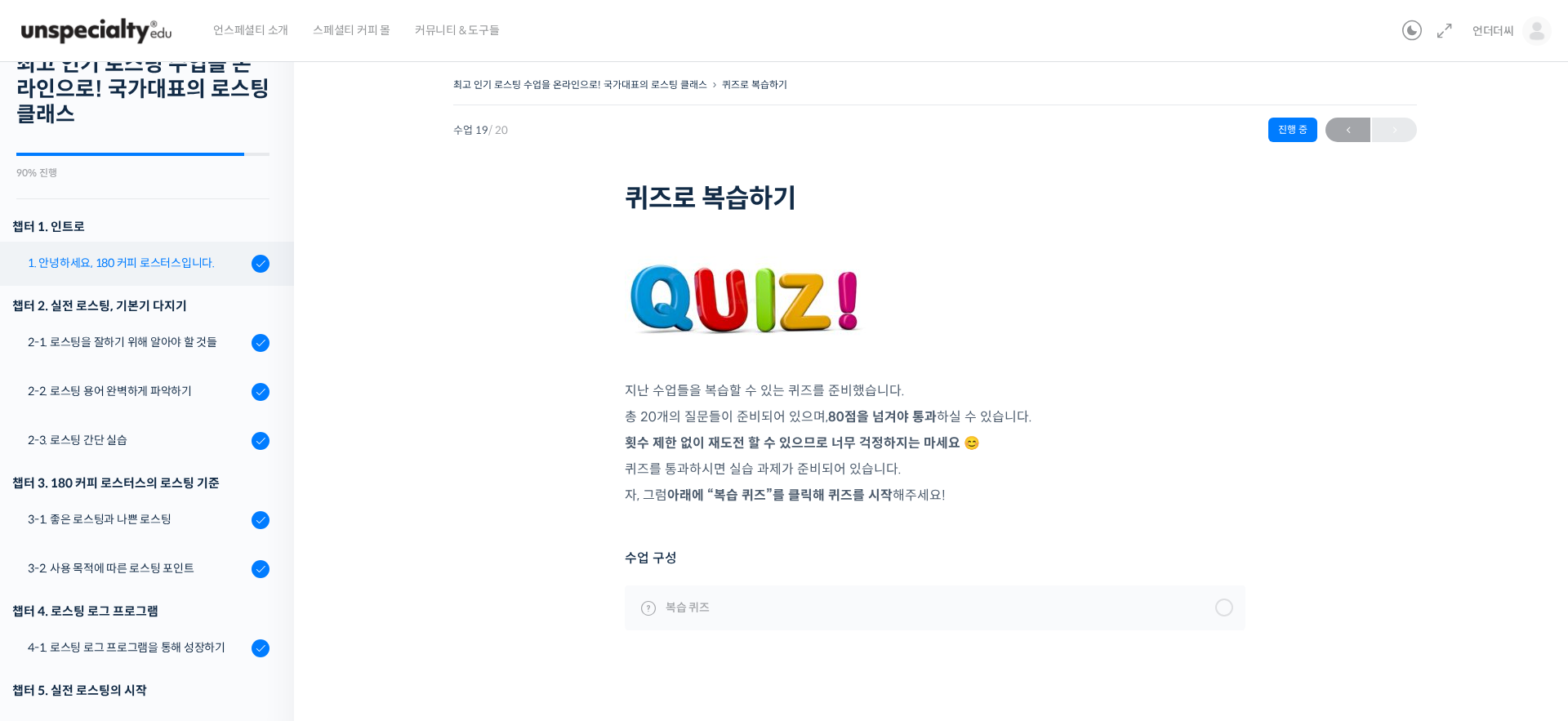 click on "1. 안녕하세요, 180 커피 로스터스입니다." at bounding box center (137, 263) 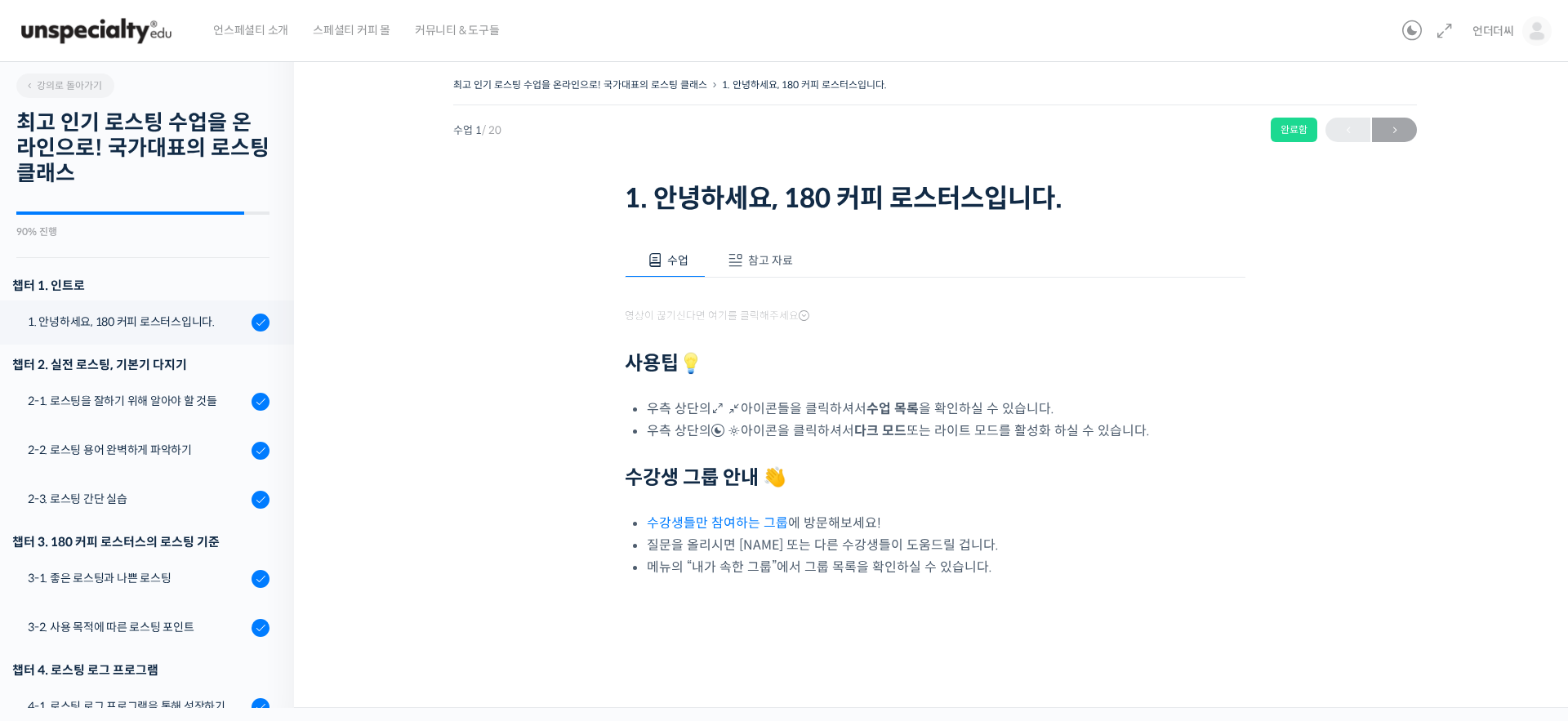 scroll, scrollTop: 0, scrollLeft: 0, axis: both 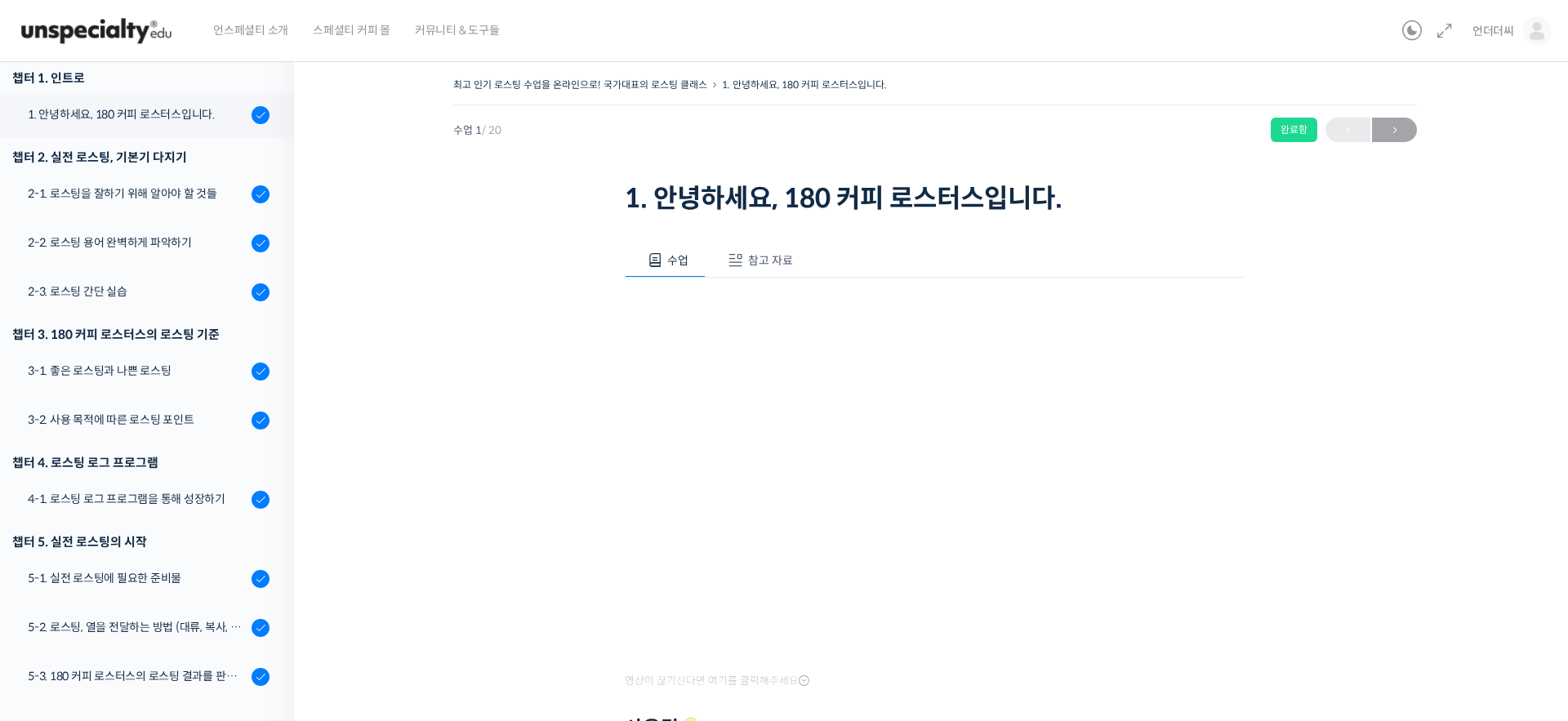 click on "참고 자료" at bounding box center (770, 260) 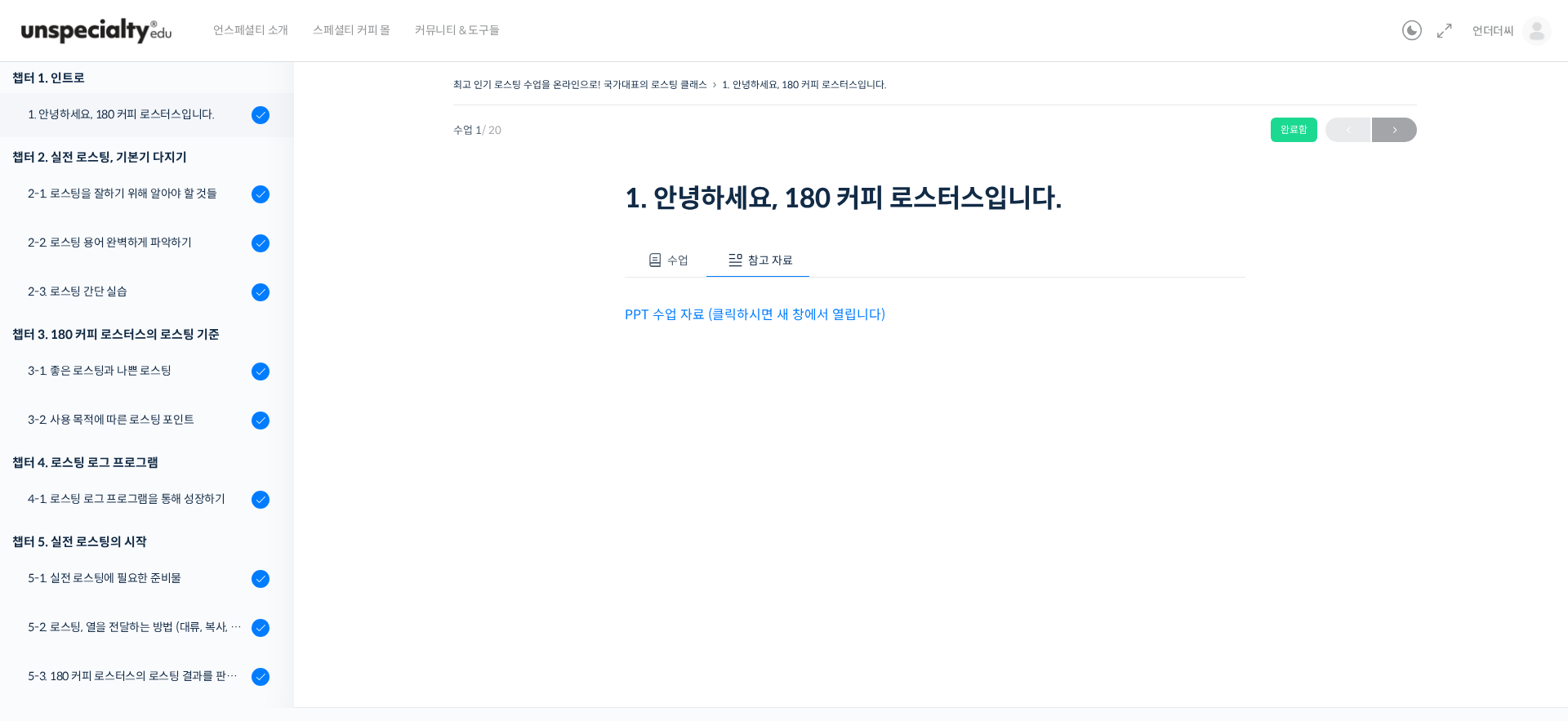 click on "PPT 수업 자료 (클릭하시면 새 창에서 열립니다)" at bounding box center [755, 314] 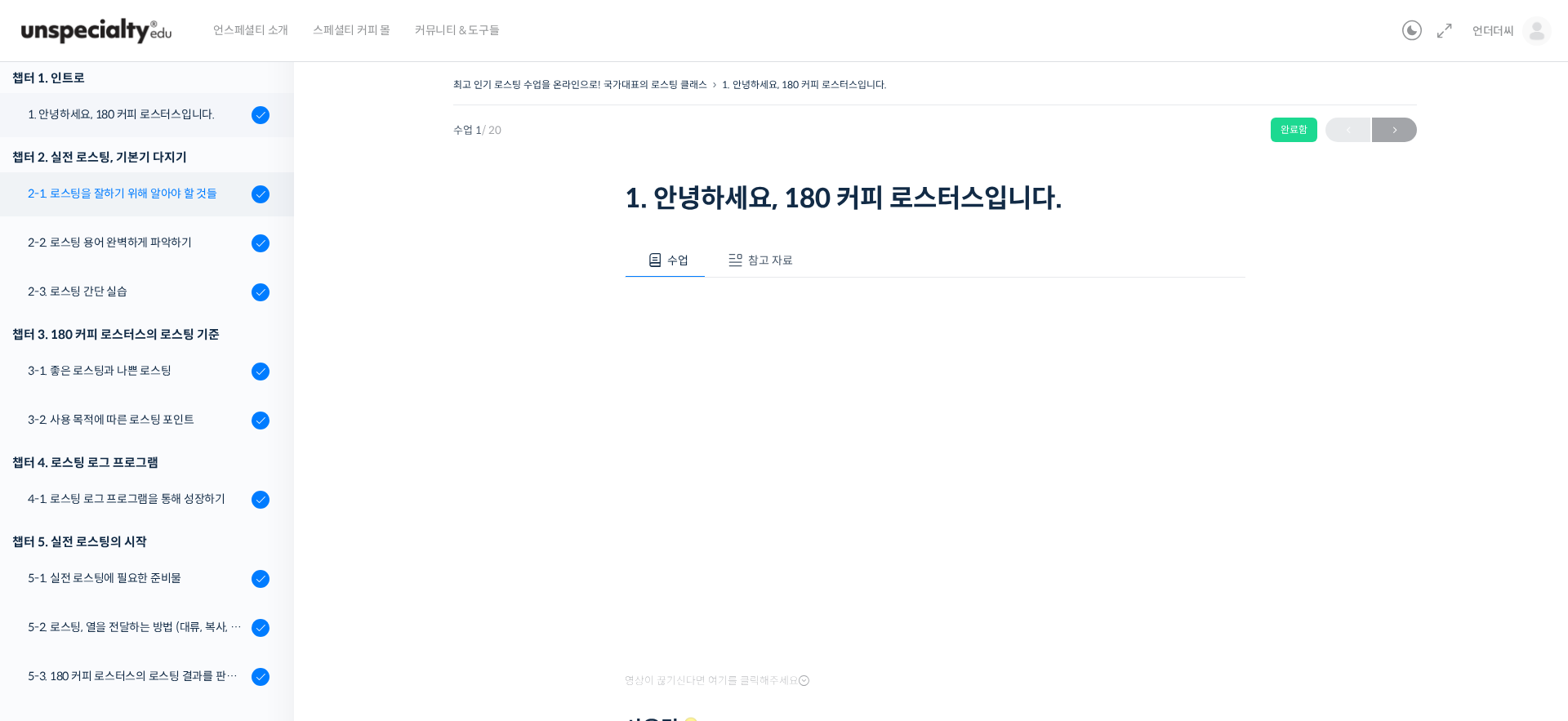 click on "2-1. 로스팅을 잘하기 위해 알아야 할 것들" at bounding box center (143, 194) 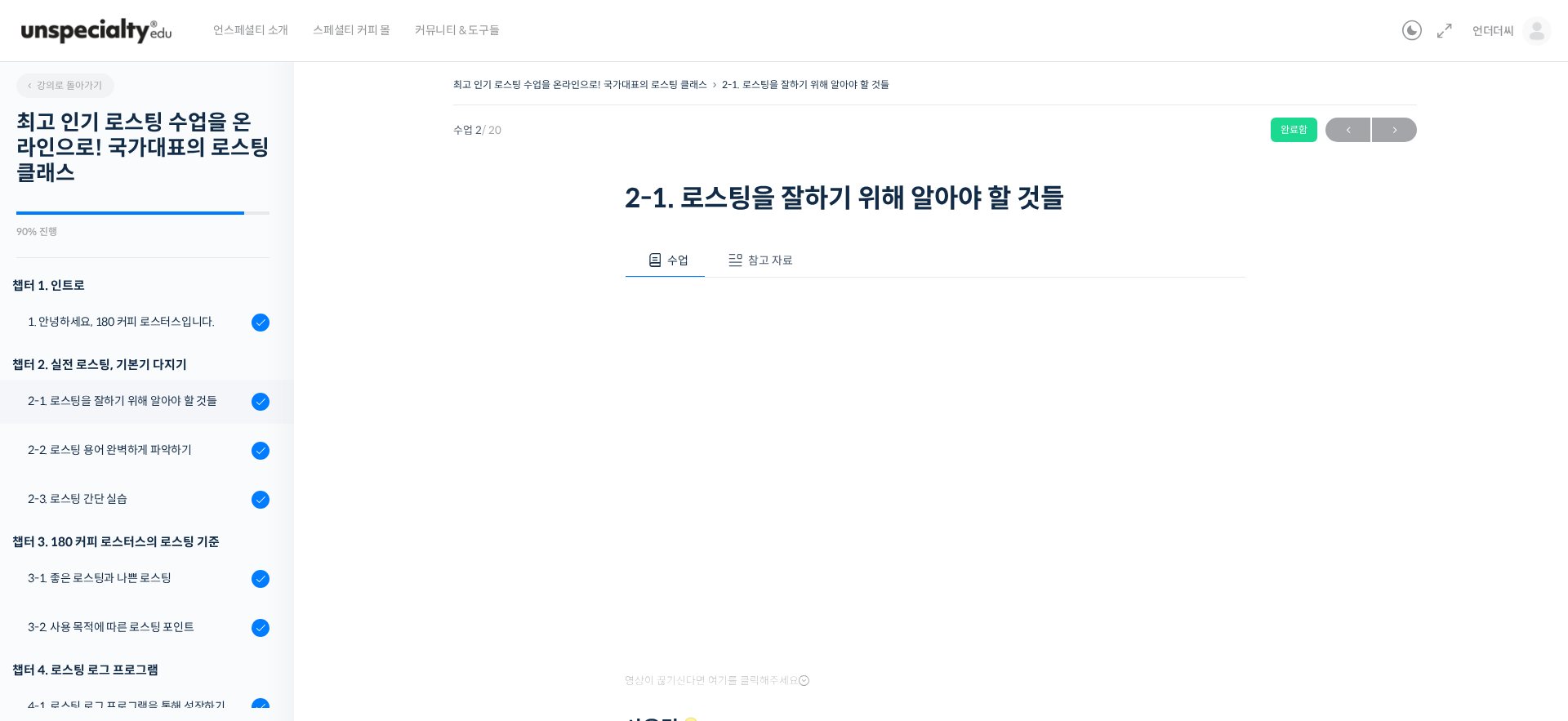 scroll, scrollTop: 0, scrollLeft: 0, axis: both 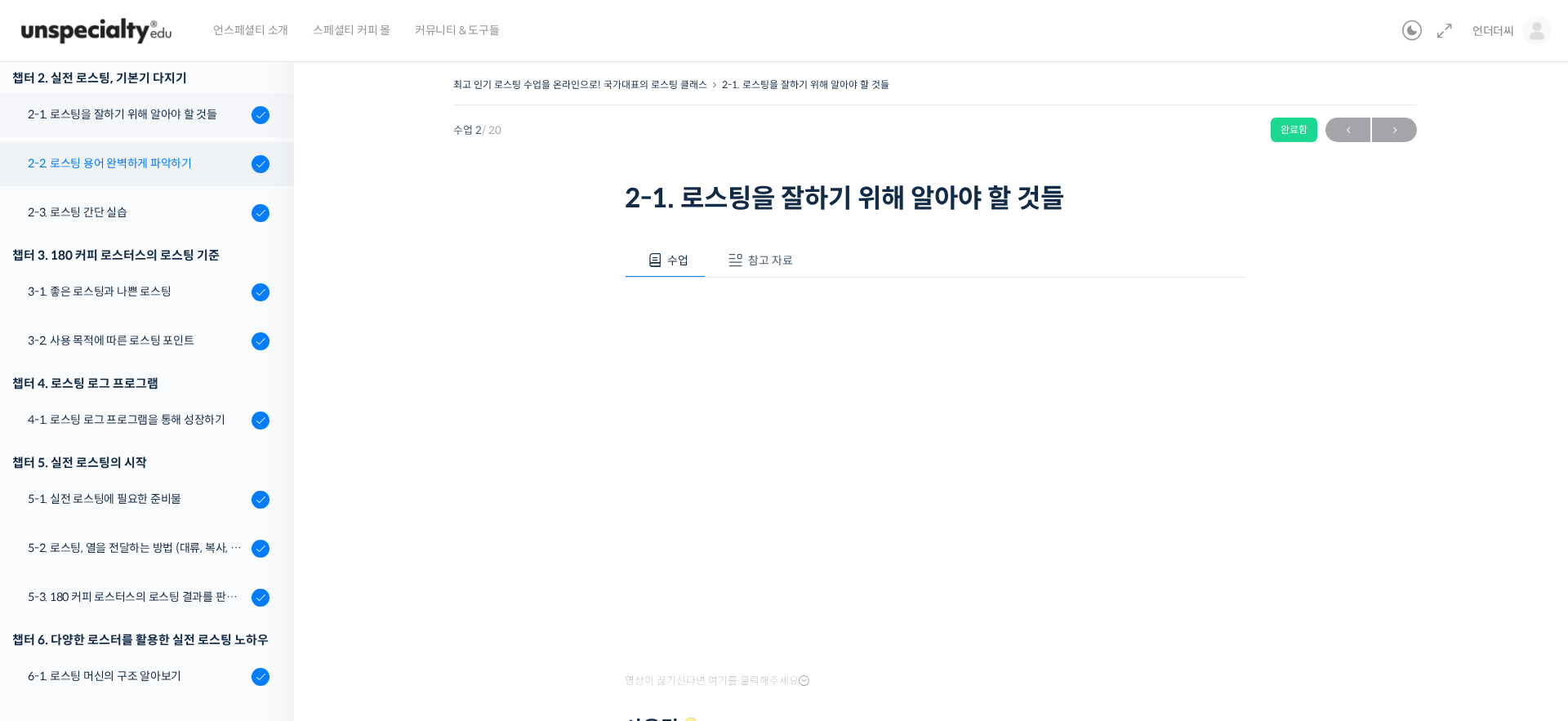 click on "2-2. 로스팅 용어 완벽하게 파악하기" at bounding box center (137, 163) 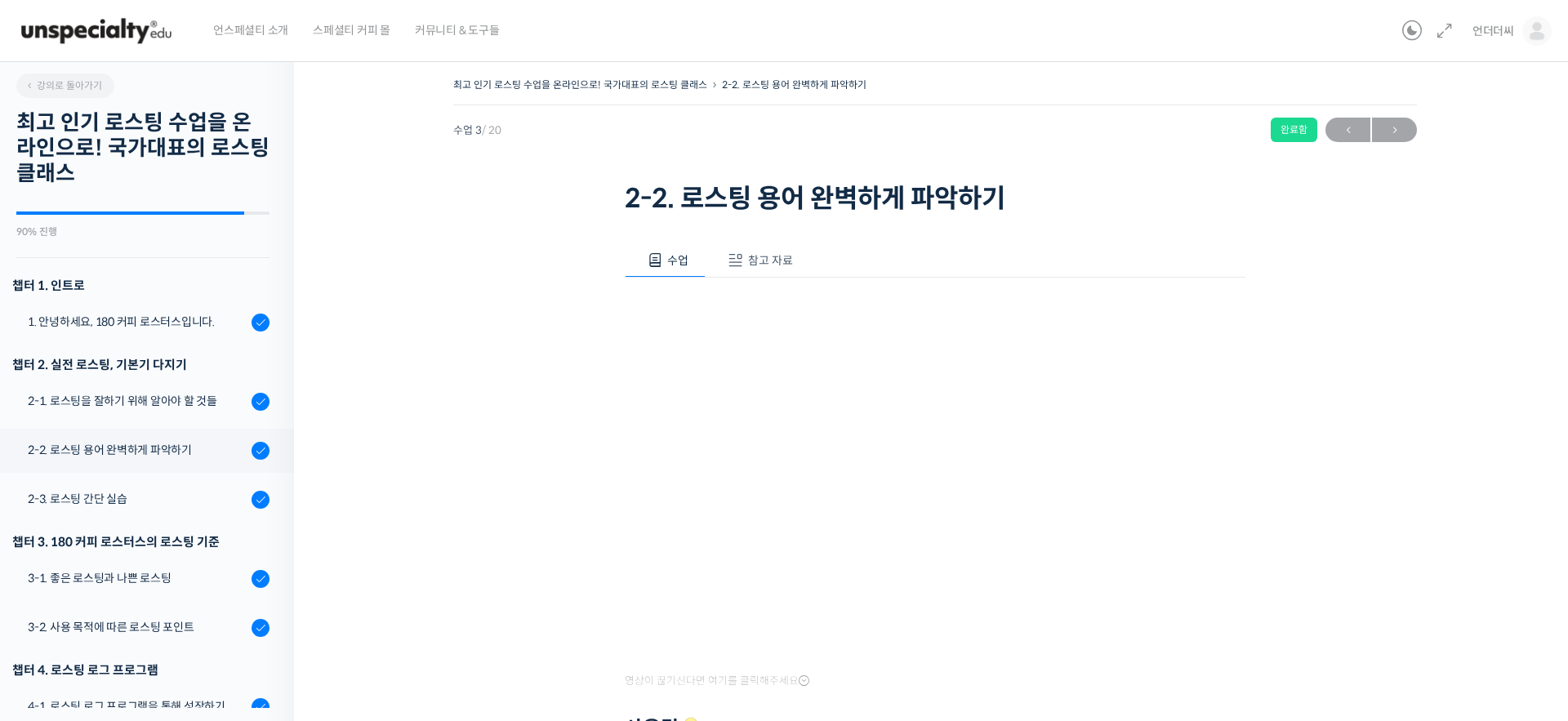 scroll, scrollTop: 0, scrollLeft: 0, axis: both 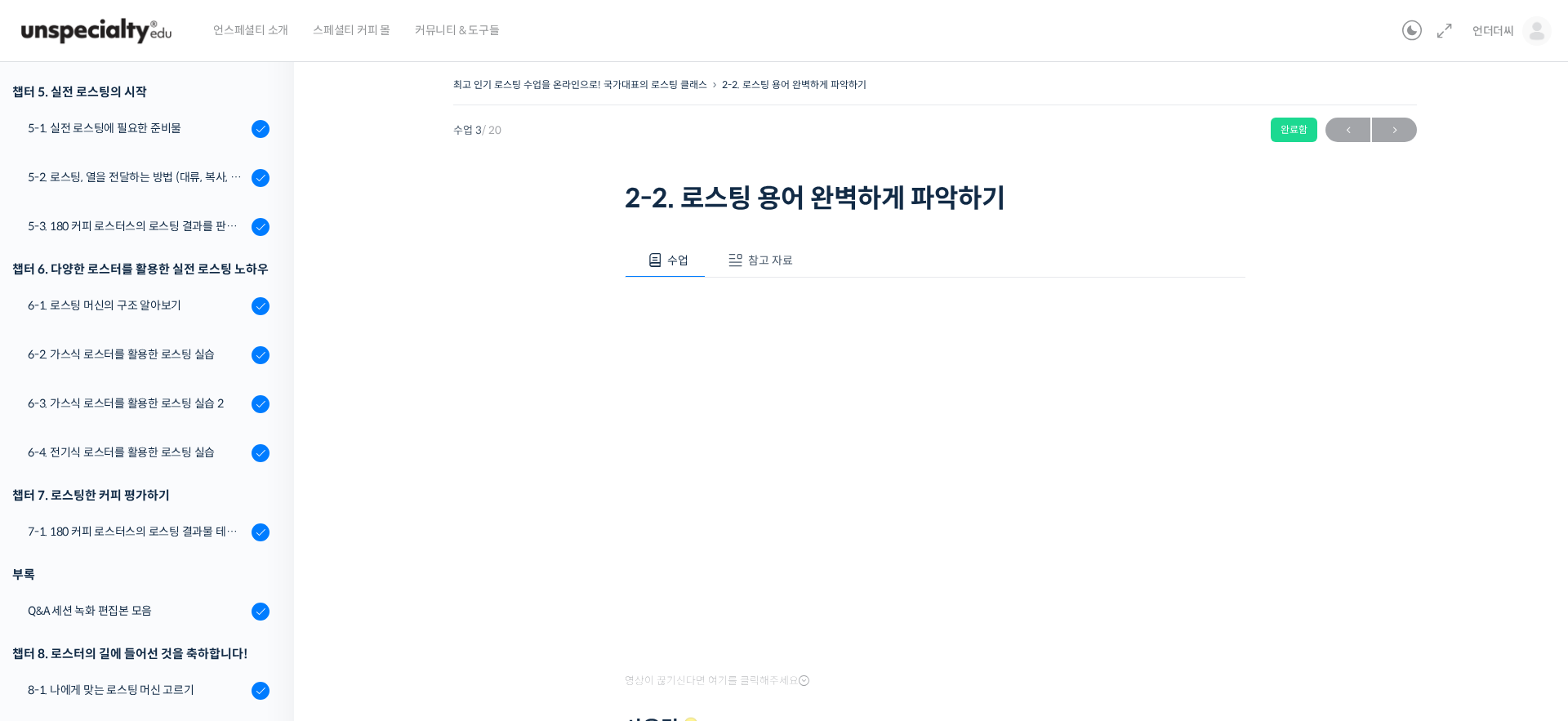 click on "최고 인기 로스팅 수업을 온라인으로! 국가대표의 로스팅 클래스
2-2. 로스팅 용어 완벽하게 파악하기
완료함
수업 3  / 20
완료함
←  이전 										 다음 →
2-2. 로스팅 용어 완벽하게 파악하기" at bounding box center [935, 146] 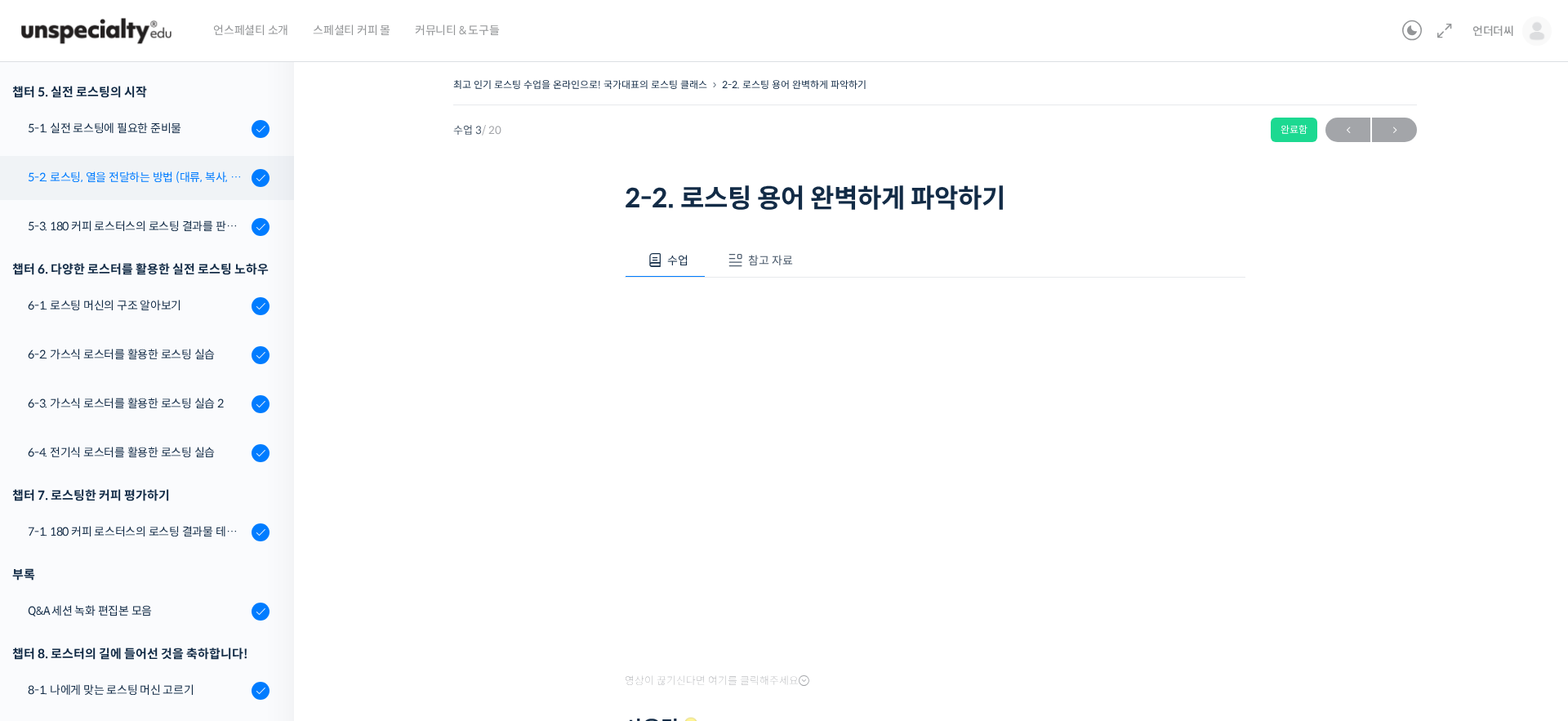 click on "5-2. 로스팅, 열을 전달하는 방법 (대류, 복사, 전도)" at bounding box center (143, 178) 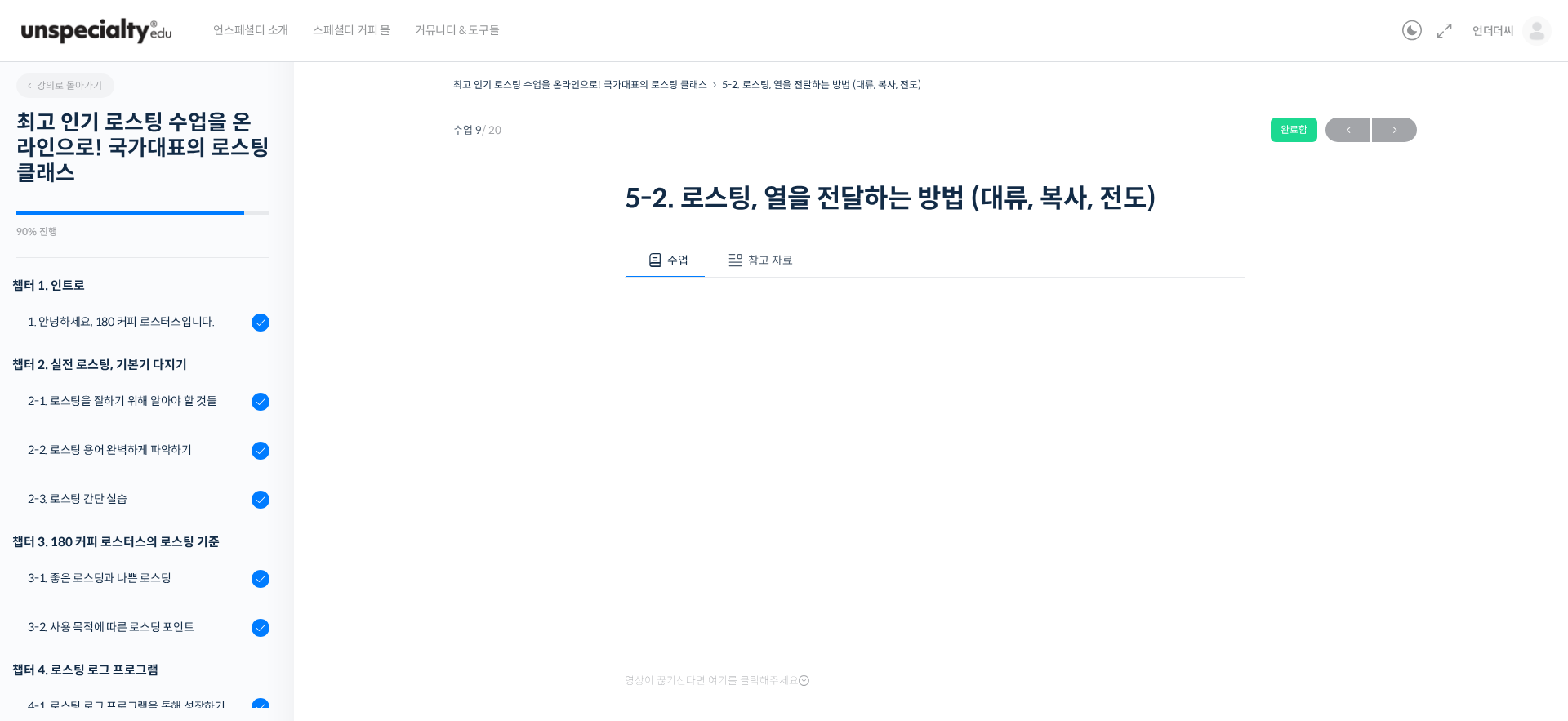 scroll, scrollTop: 0, scrollLeft: 0, axis: both 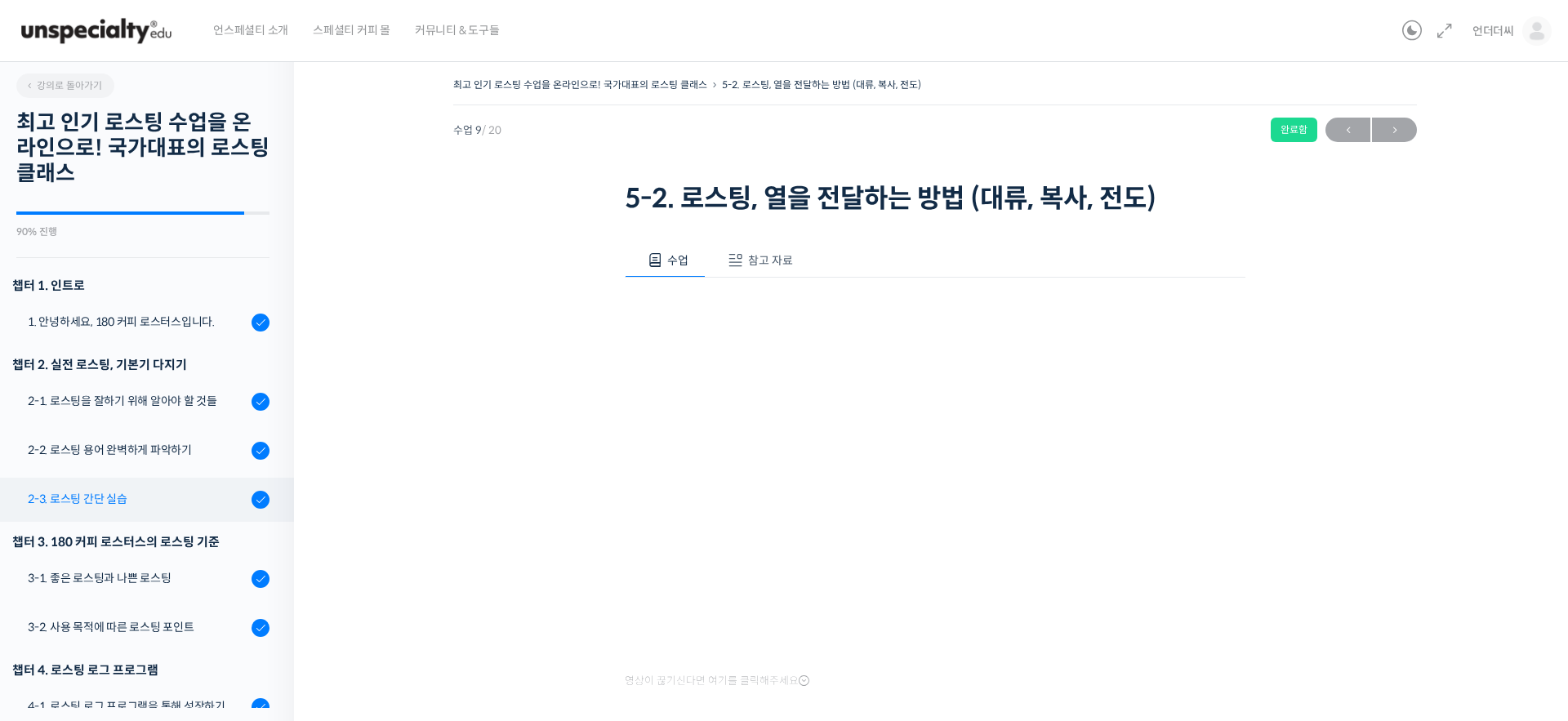 click on "2-3. 로스팅 간단 실습" at bounding box center (137, 499) 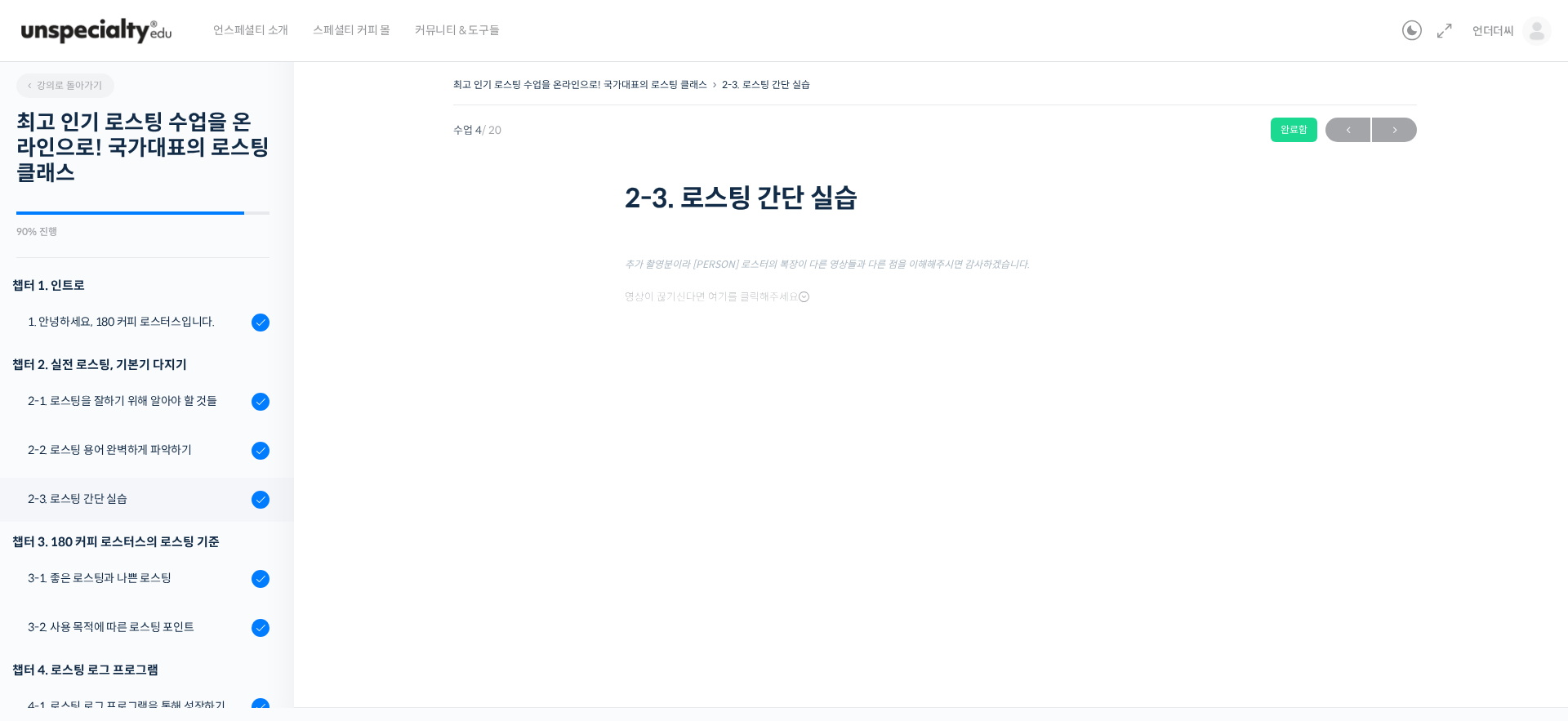scroll, scrollTop: 0, scrollLeft: 0, axis: both 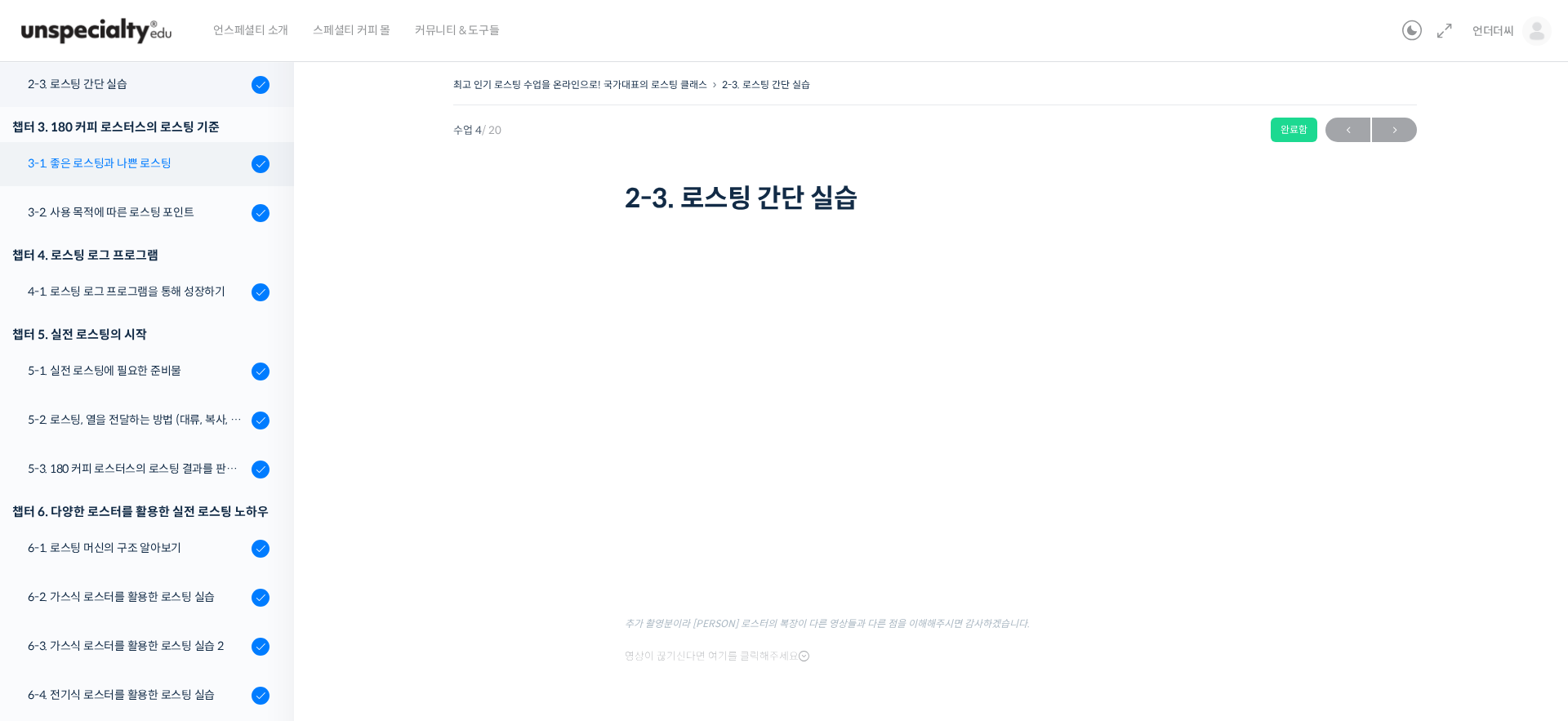 click on "3-1. 좋은 로스팅과 나쁜 로스팅" at bounding box center [137, 163] 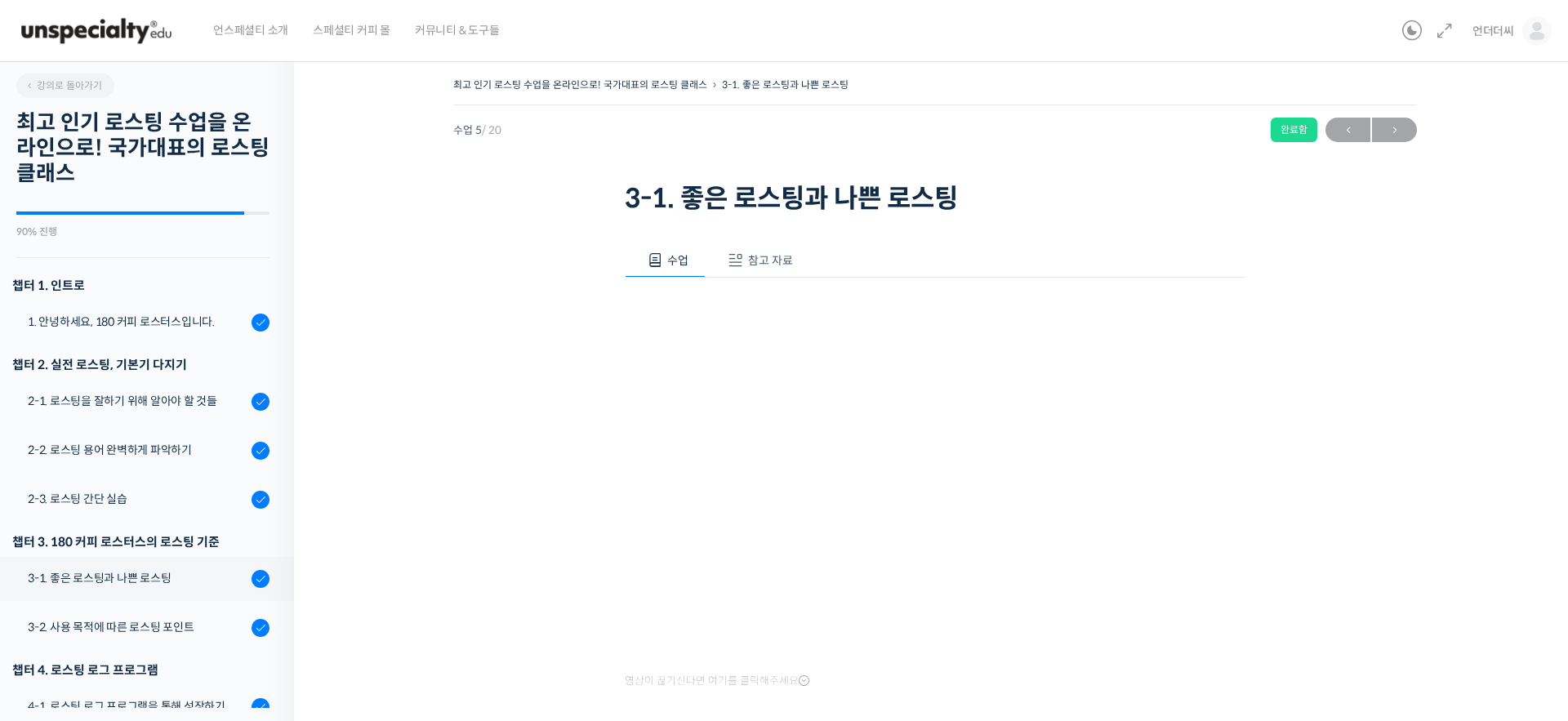 scroll, scrollTop: 0, scrollLeft: 0, axis: both 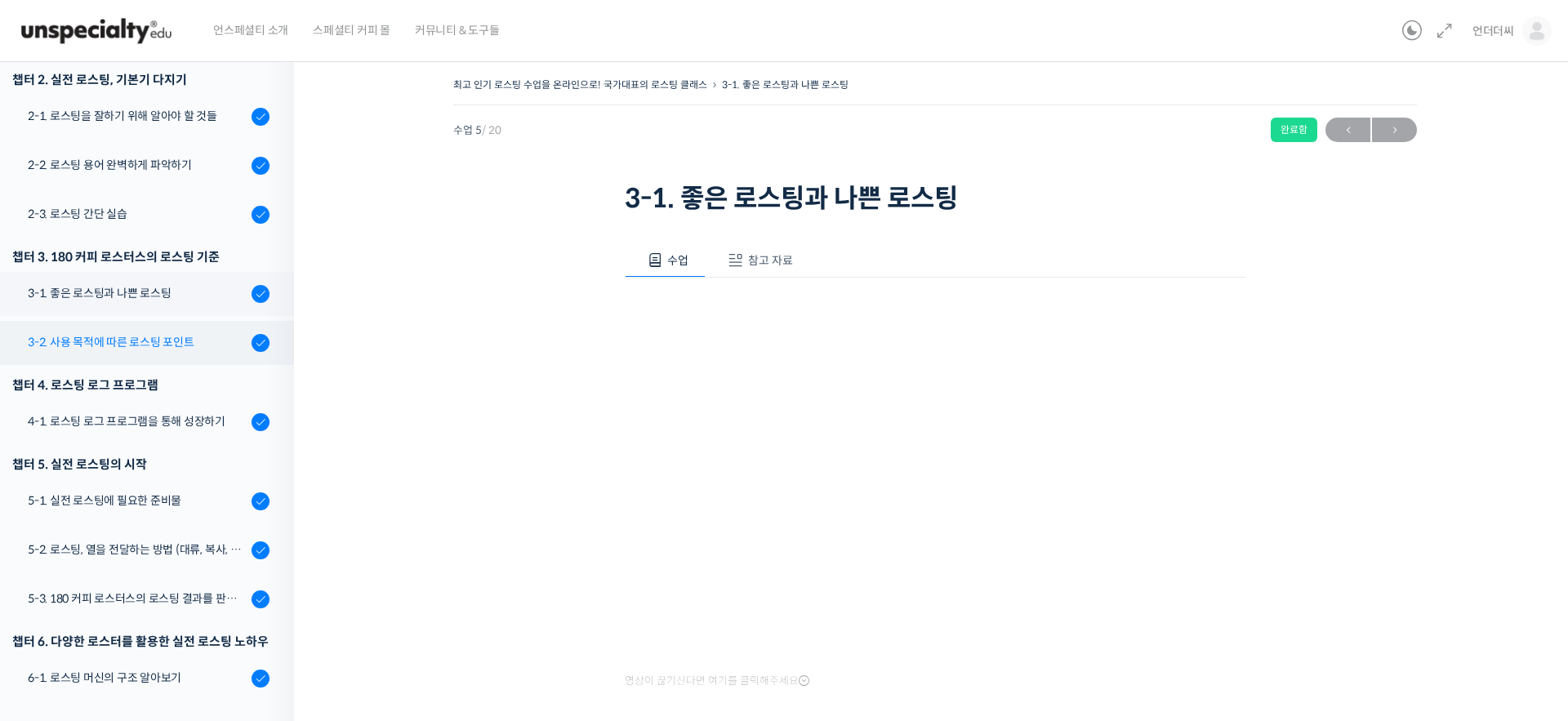 click on "3-2. 사용 목적에 따른 로스팅 포인트" at bounding box center (137, 342) 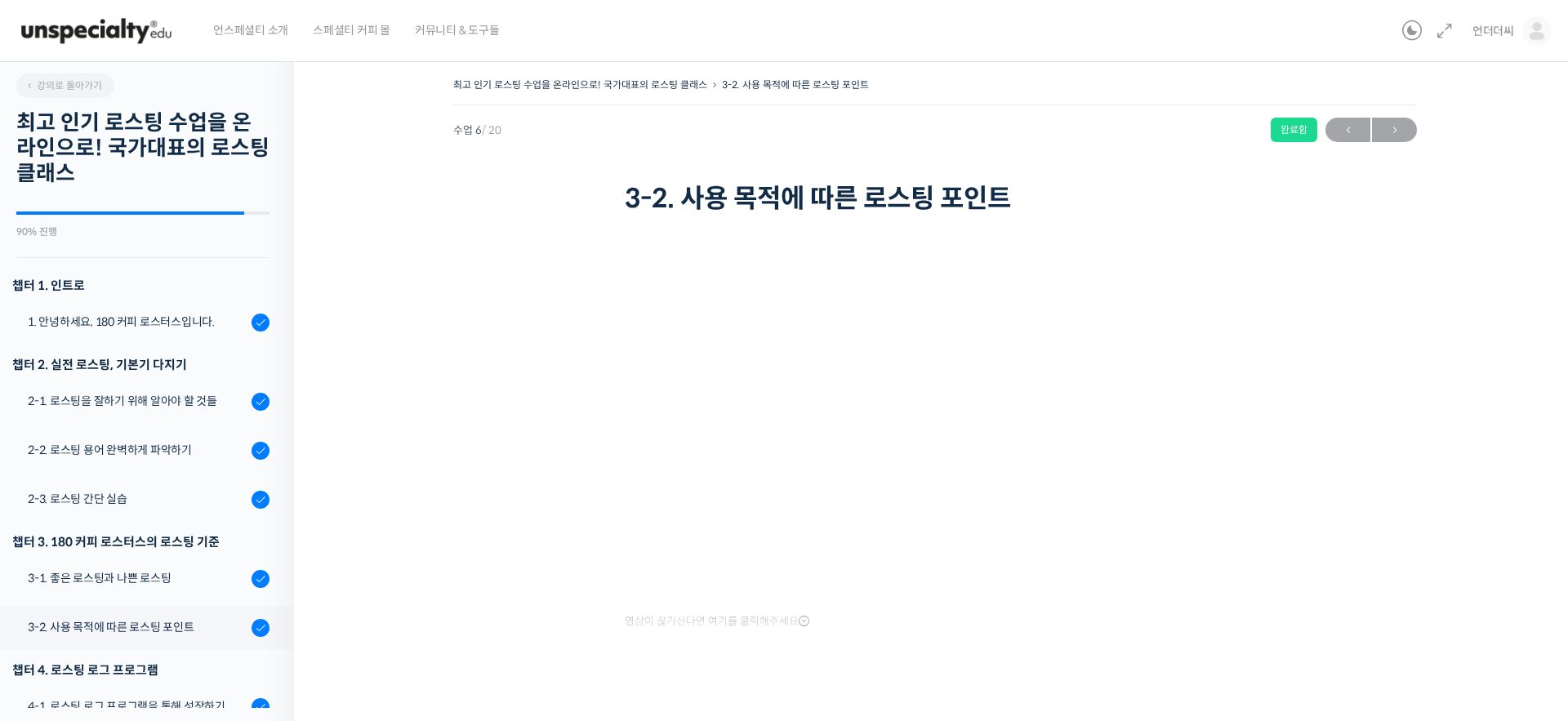 scroll, scrollTop: 0, scrollLeft: 0, axis: both 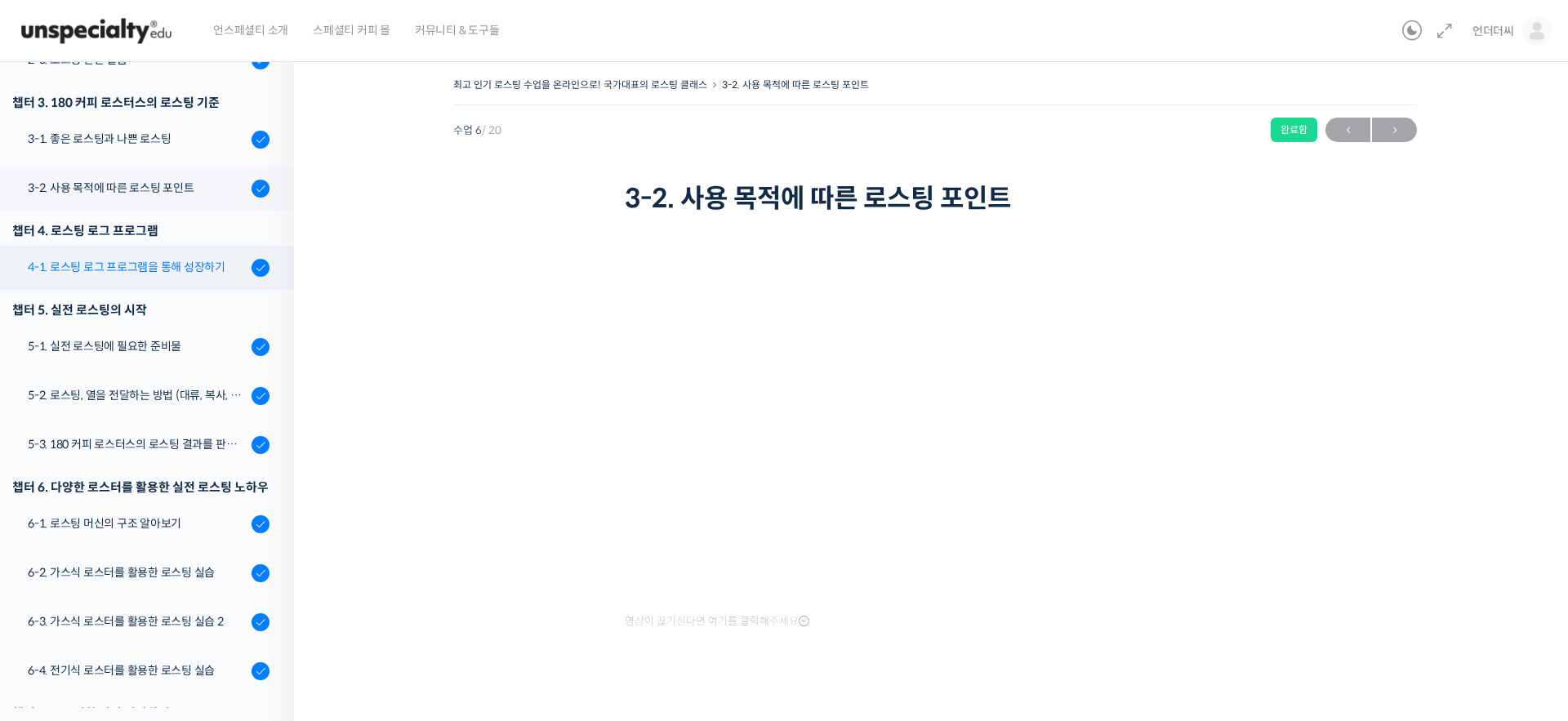 click on "4-1. 로스팅 로그 프로그램을 통해 성장하기" at bounding box center (137, 267) 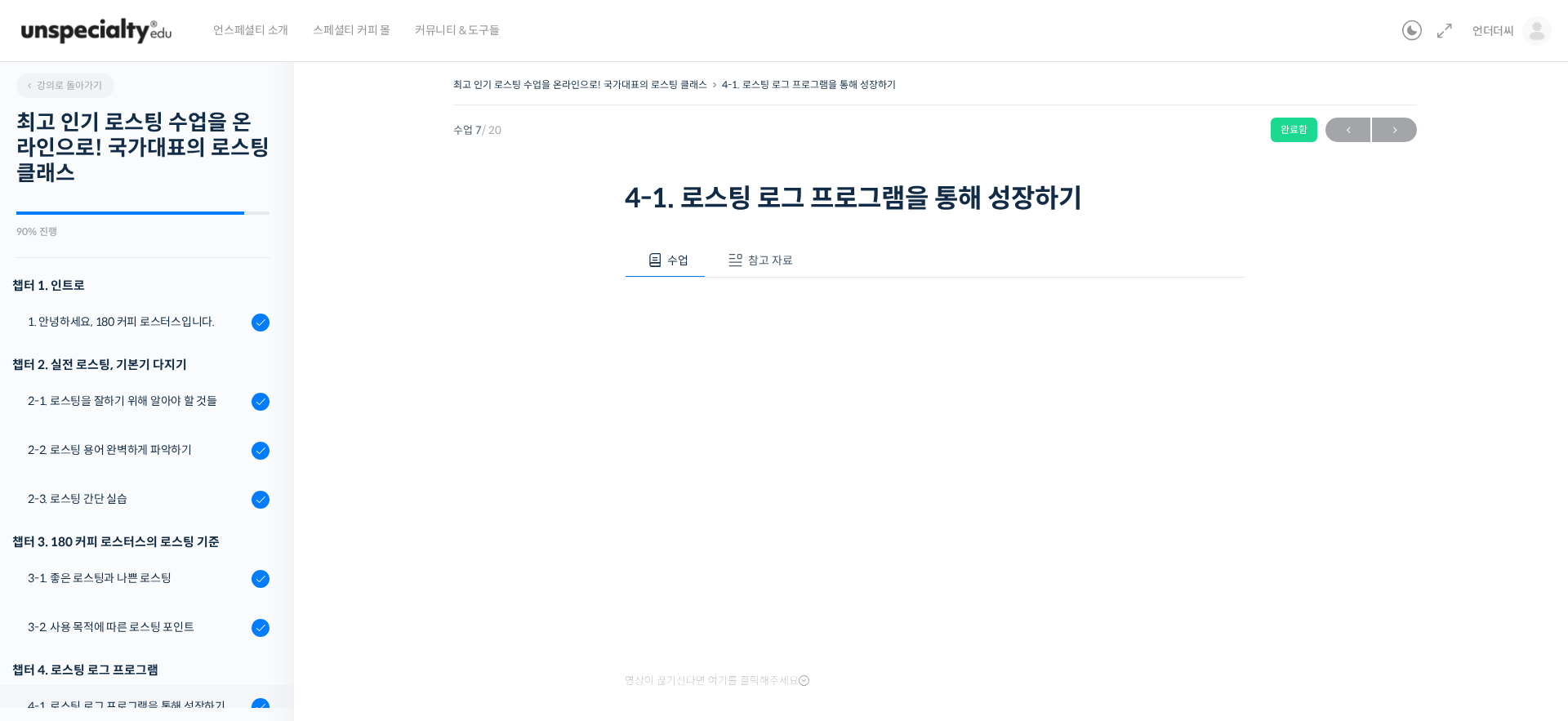 scroll, scrollTop: 0, scrollLeft: 0, axis: both 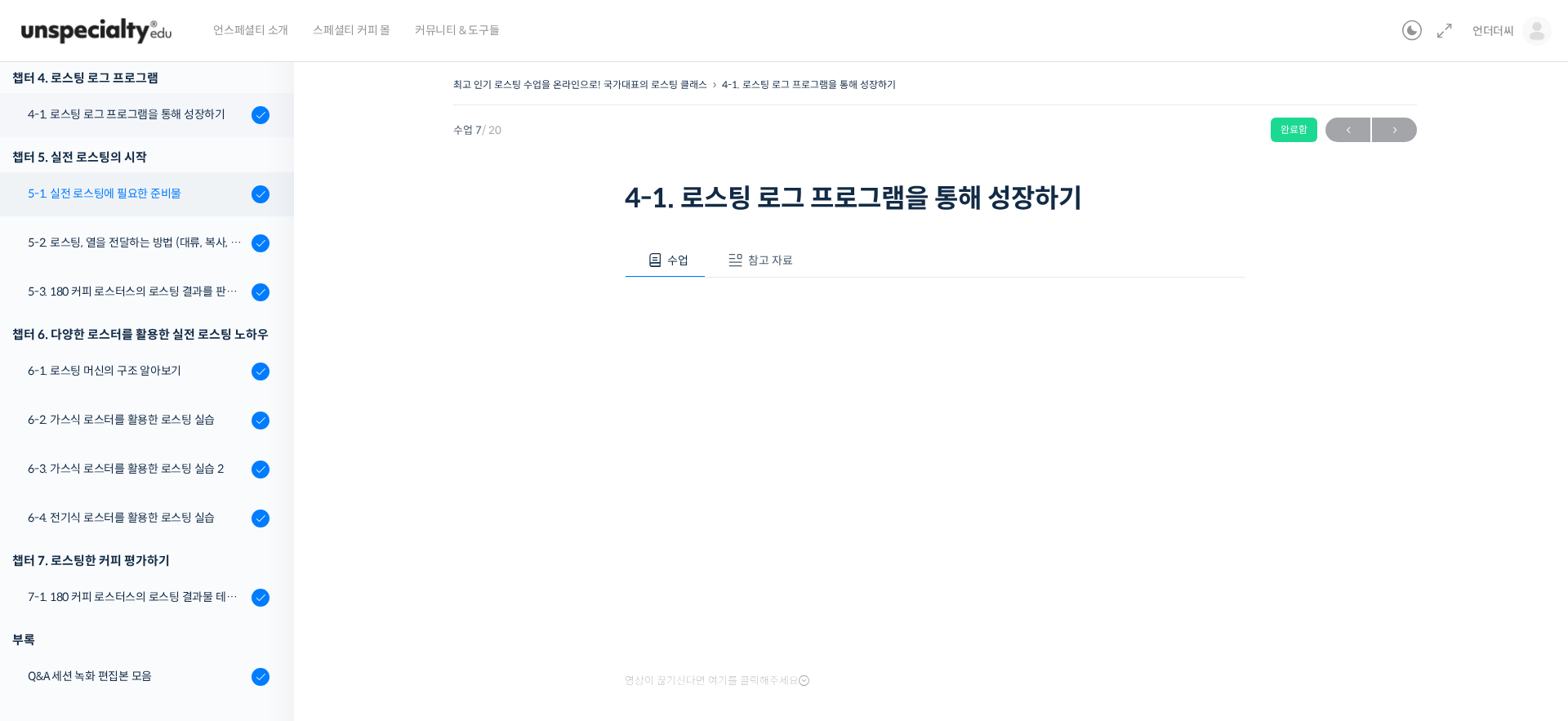 click on "5-1. 실전 로스팅에 필요한 준비물" at bounding box center [137, 194] 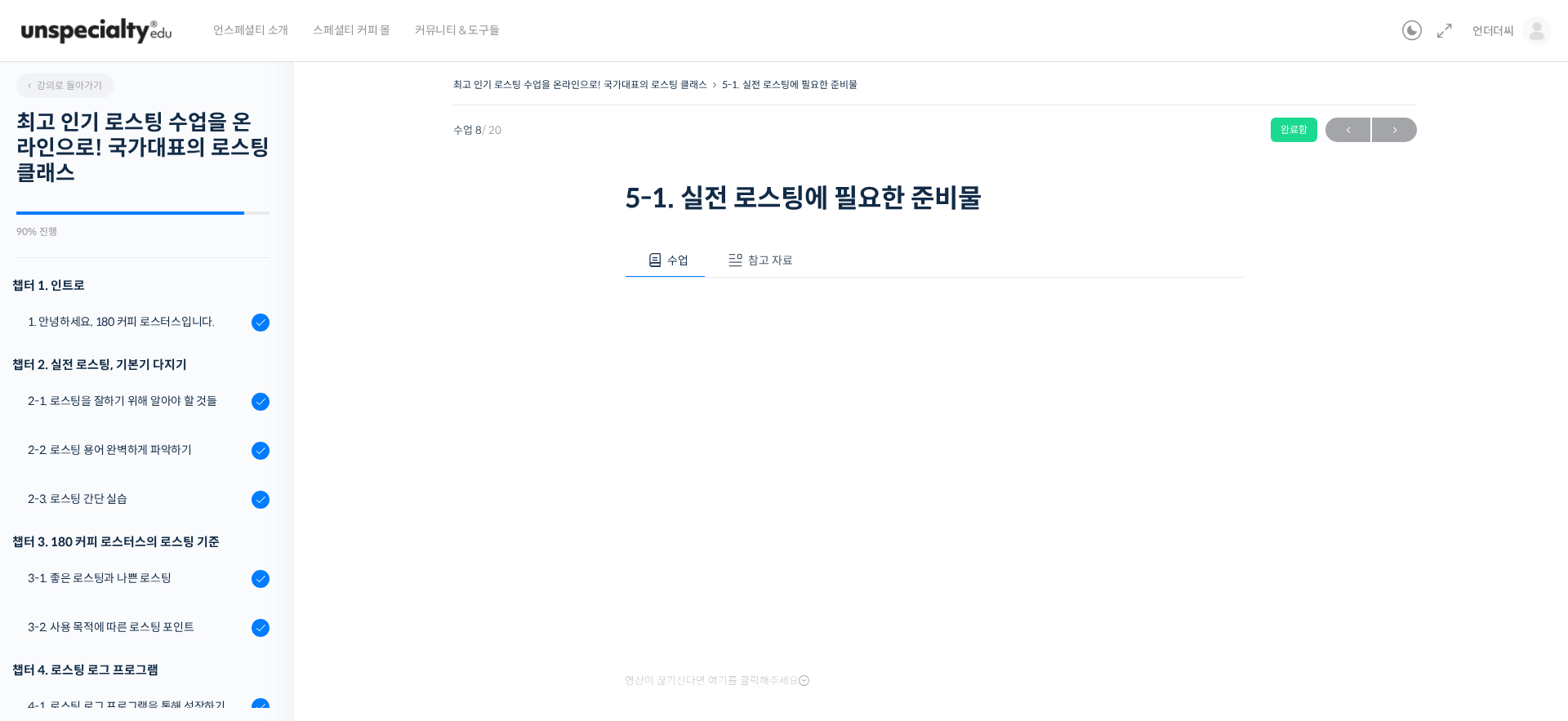 scroll, scrollTop: 0, scrollLeft: 0, axis: both 